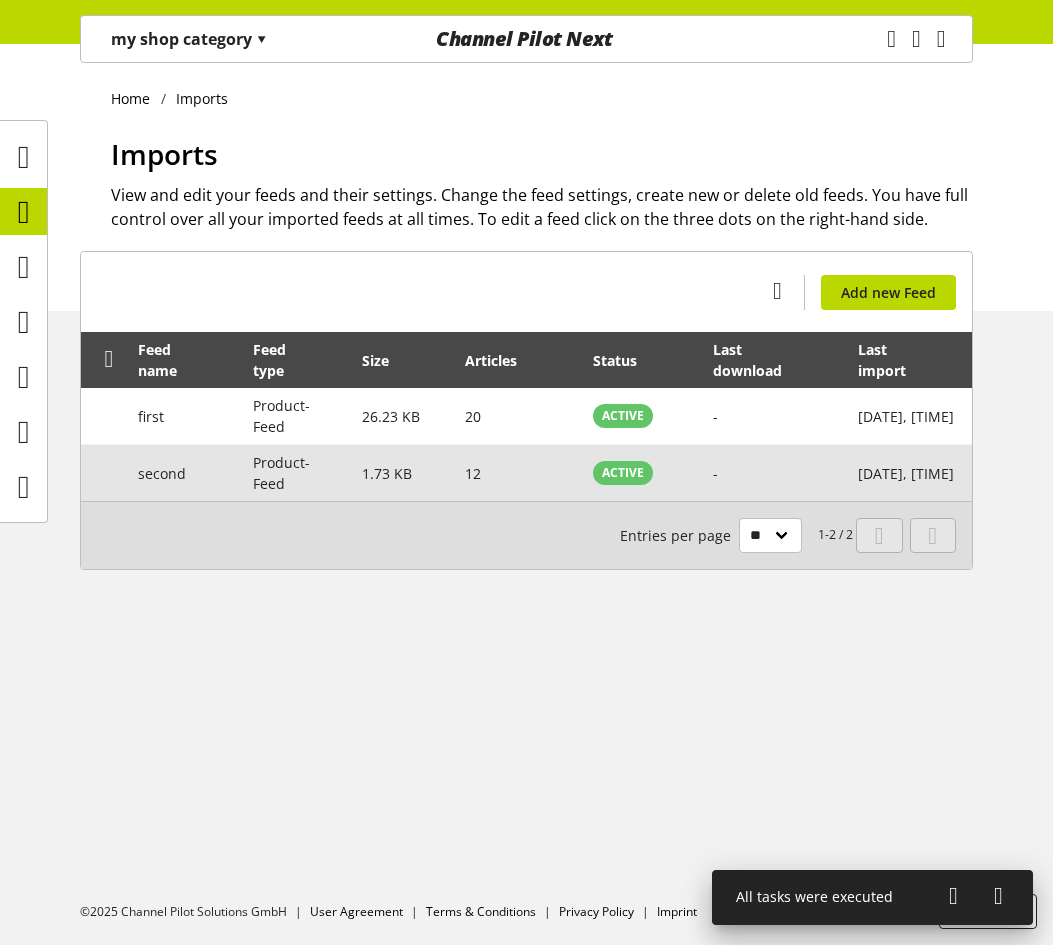 scroll, scrollTop: 0, scrollLeft: 0, axis: both 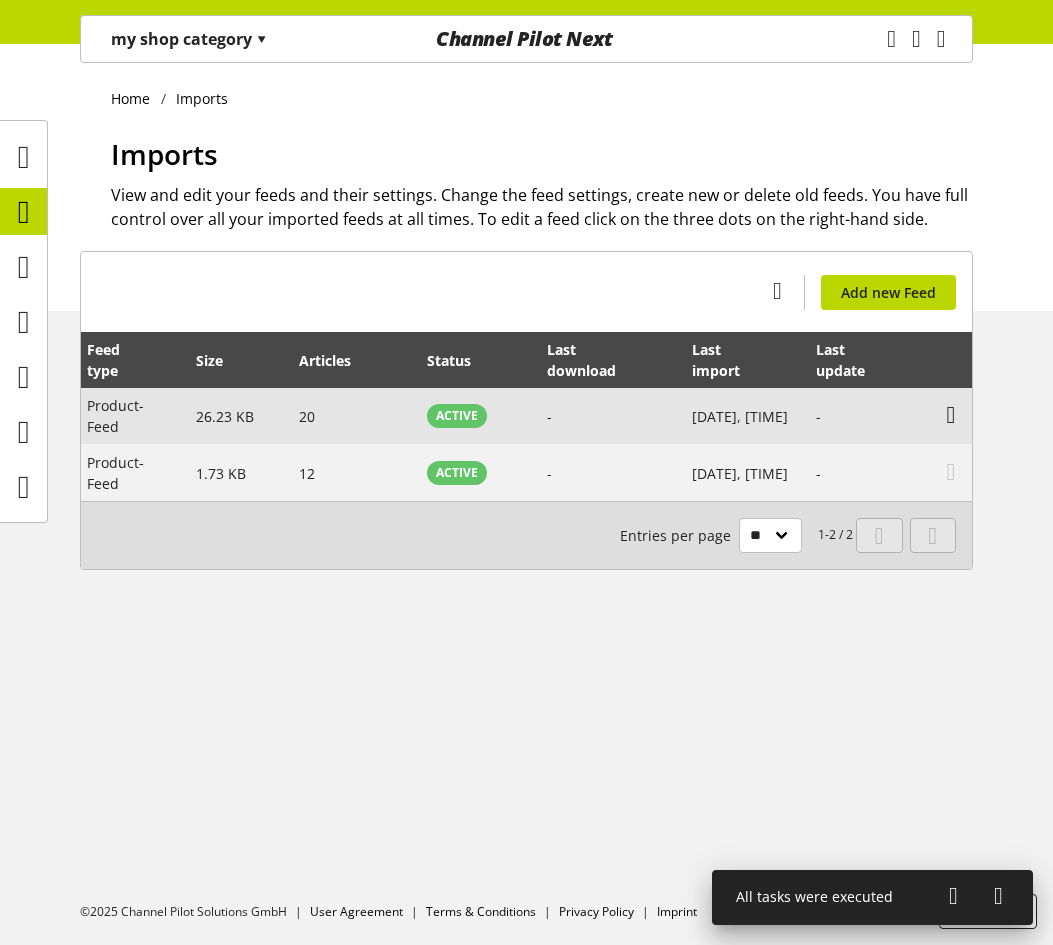 click at bounding box center [951, 415] 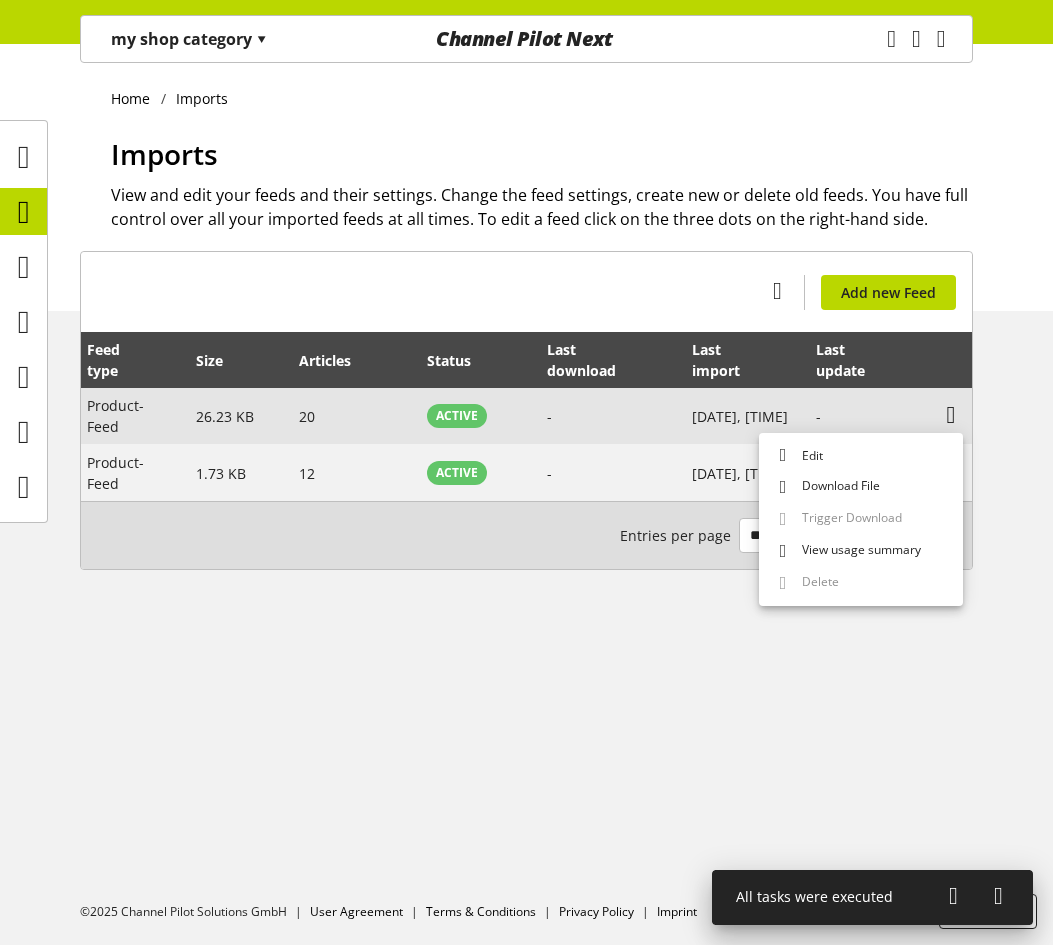 click at bounding box center [951, 415] 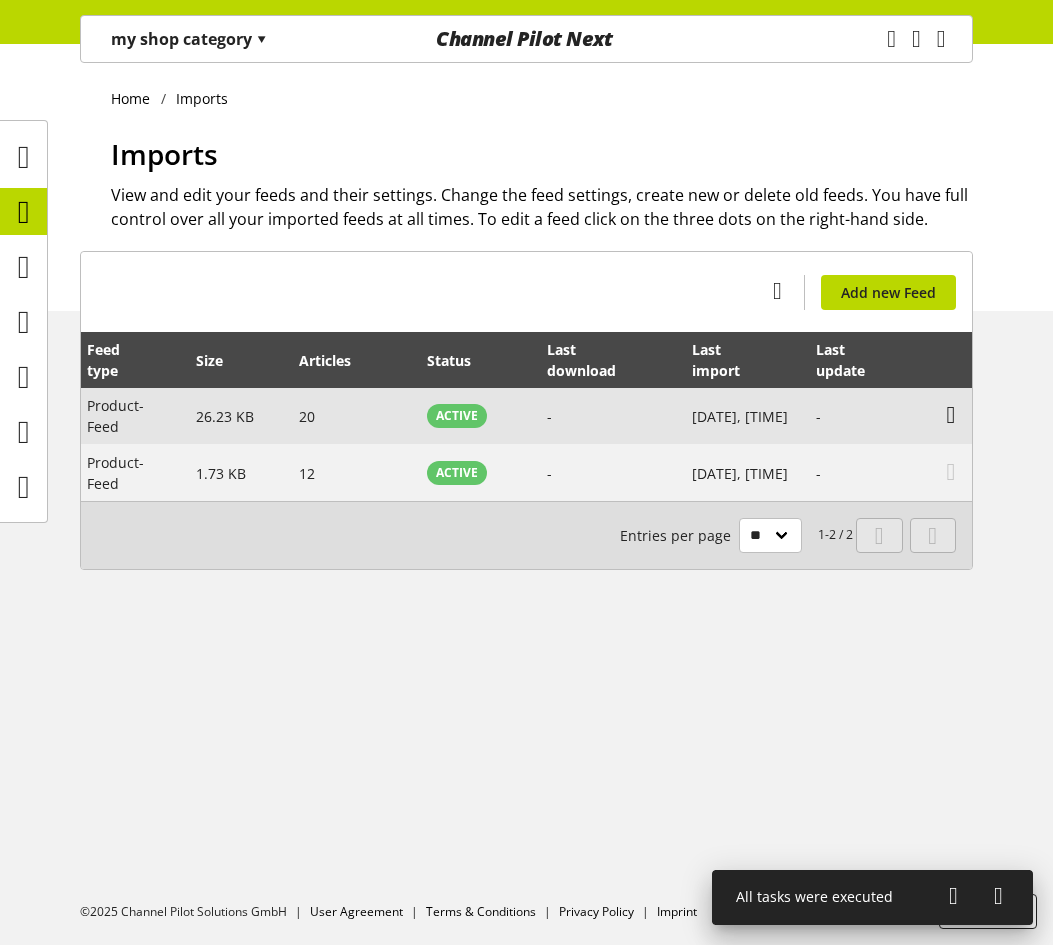 click at bounding box center [951, 415] 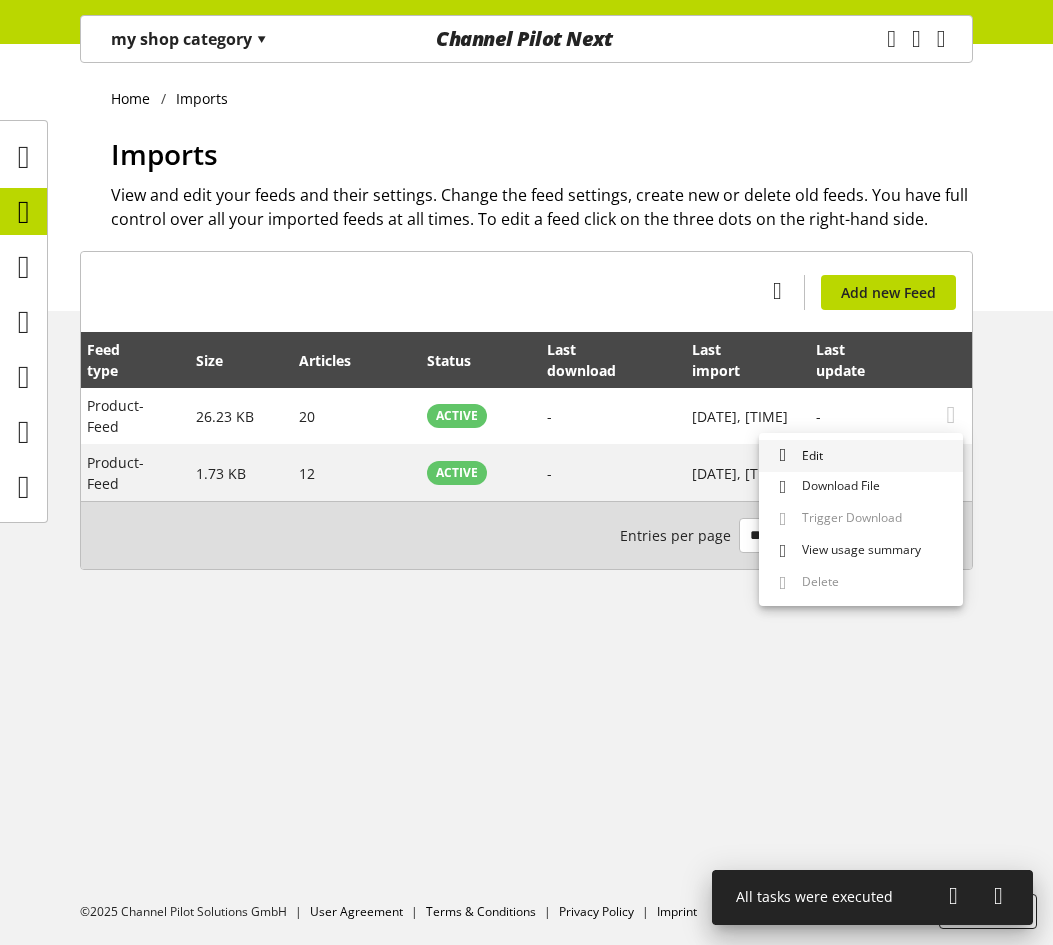 click on "Edit" at bounding box center (861, 456) 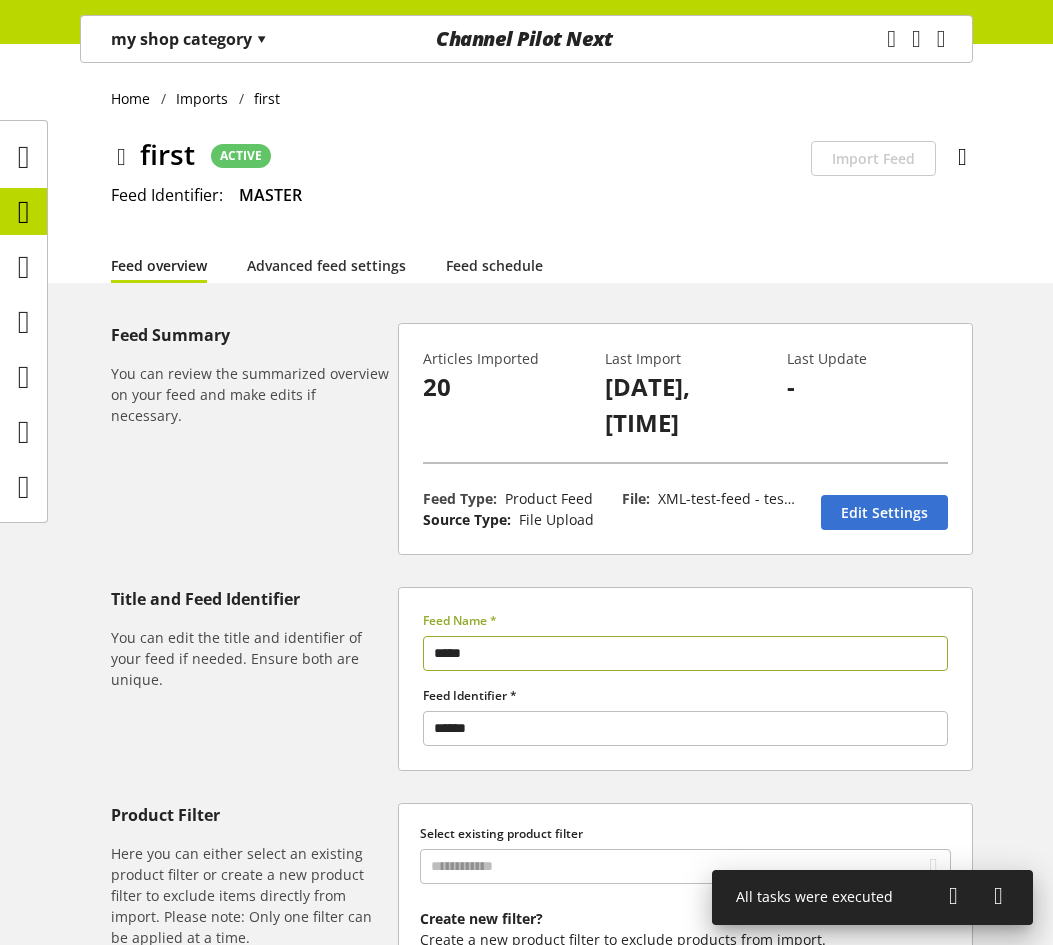 click at bounding box center [962, 157] 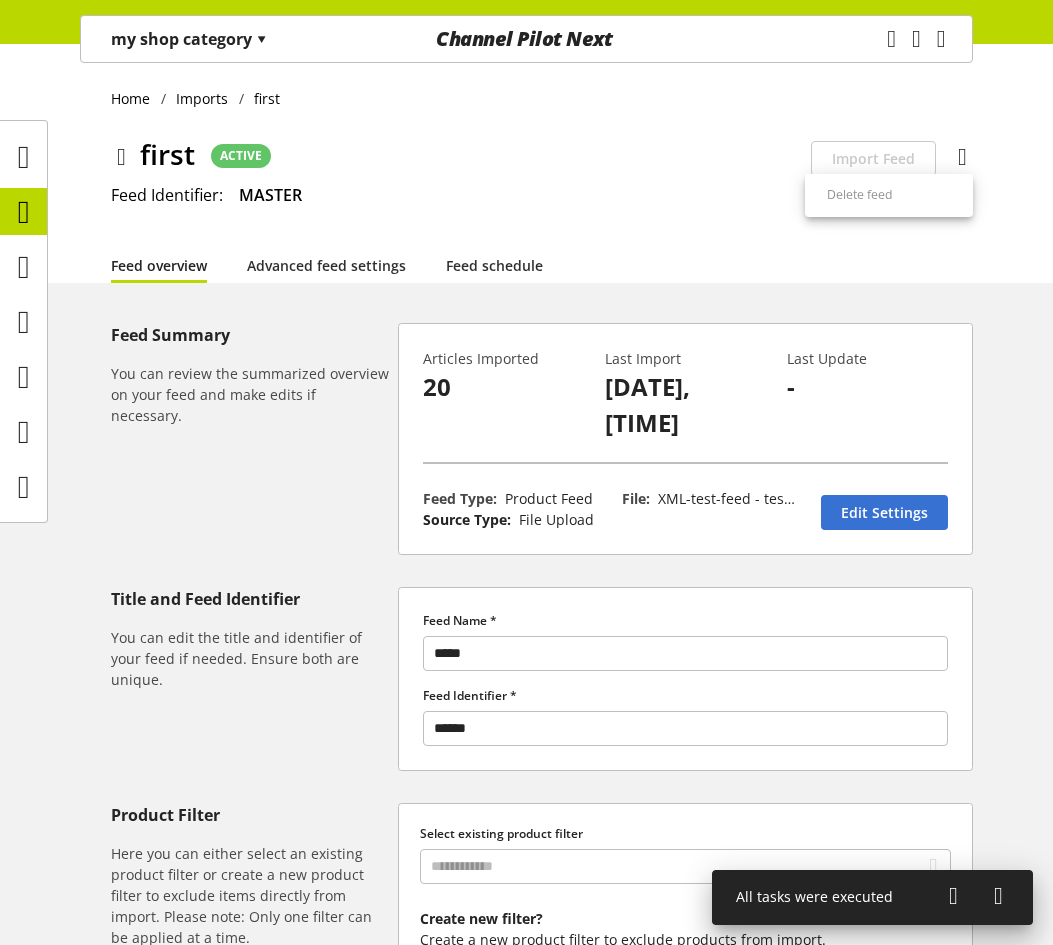 click on "Feed overview Advanced feed settings Feed schedule" at bounding box center [542, 265] 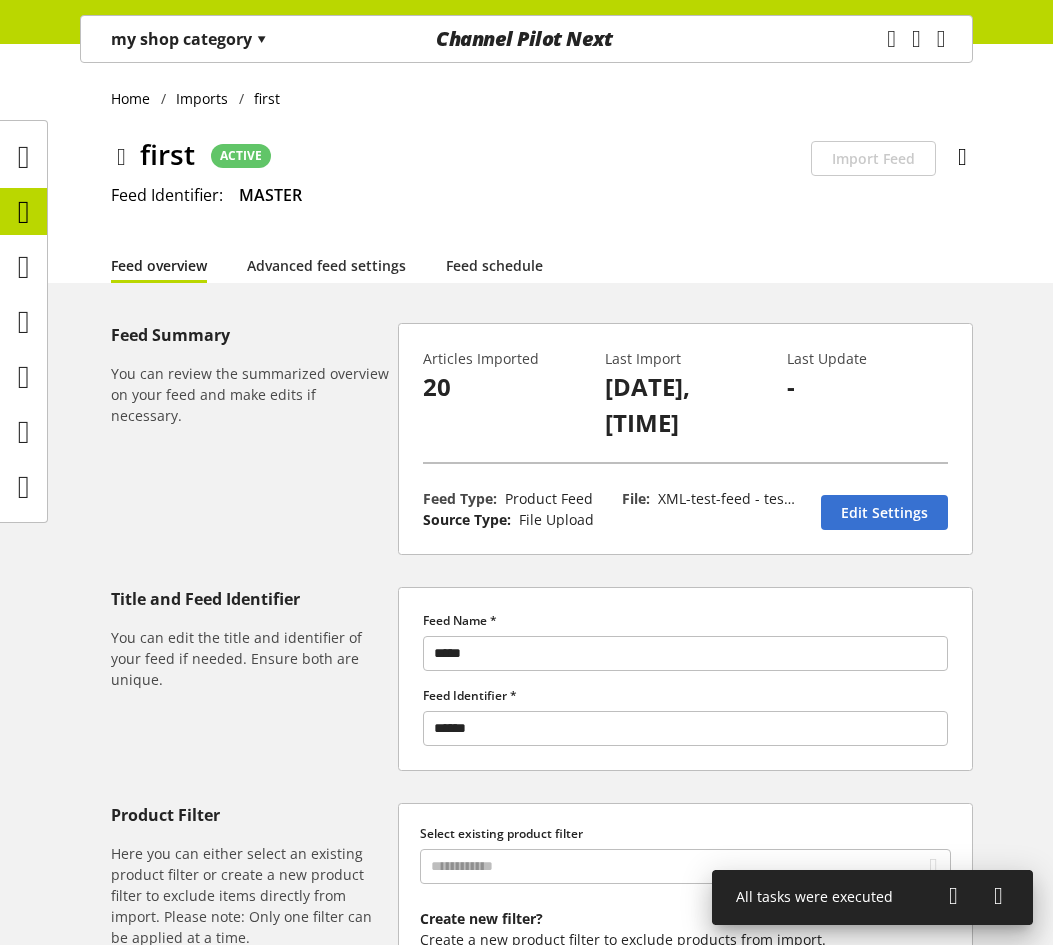 click at bounding box center (962, 157) 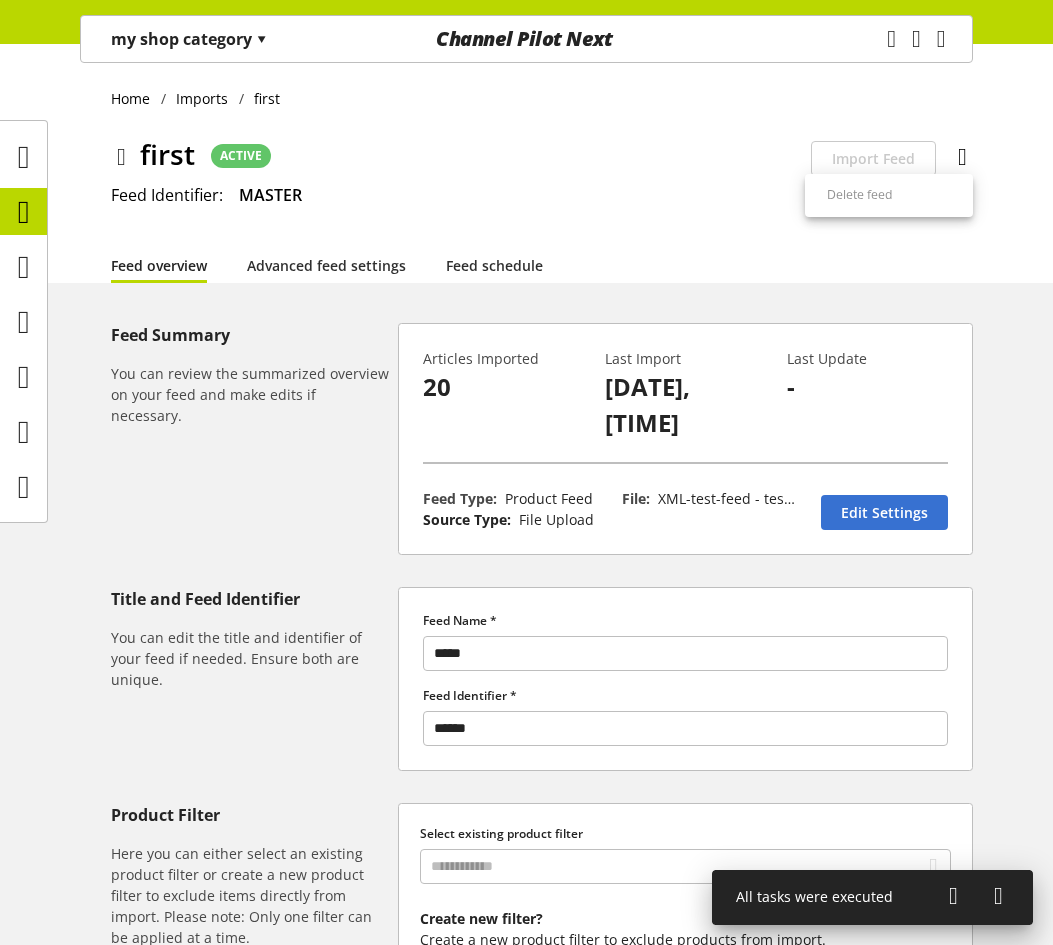 click at bounding box center [962, 157] 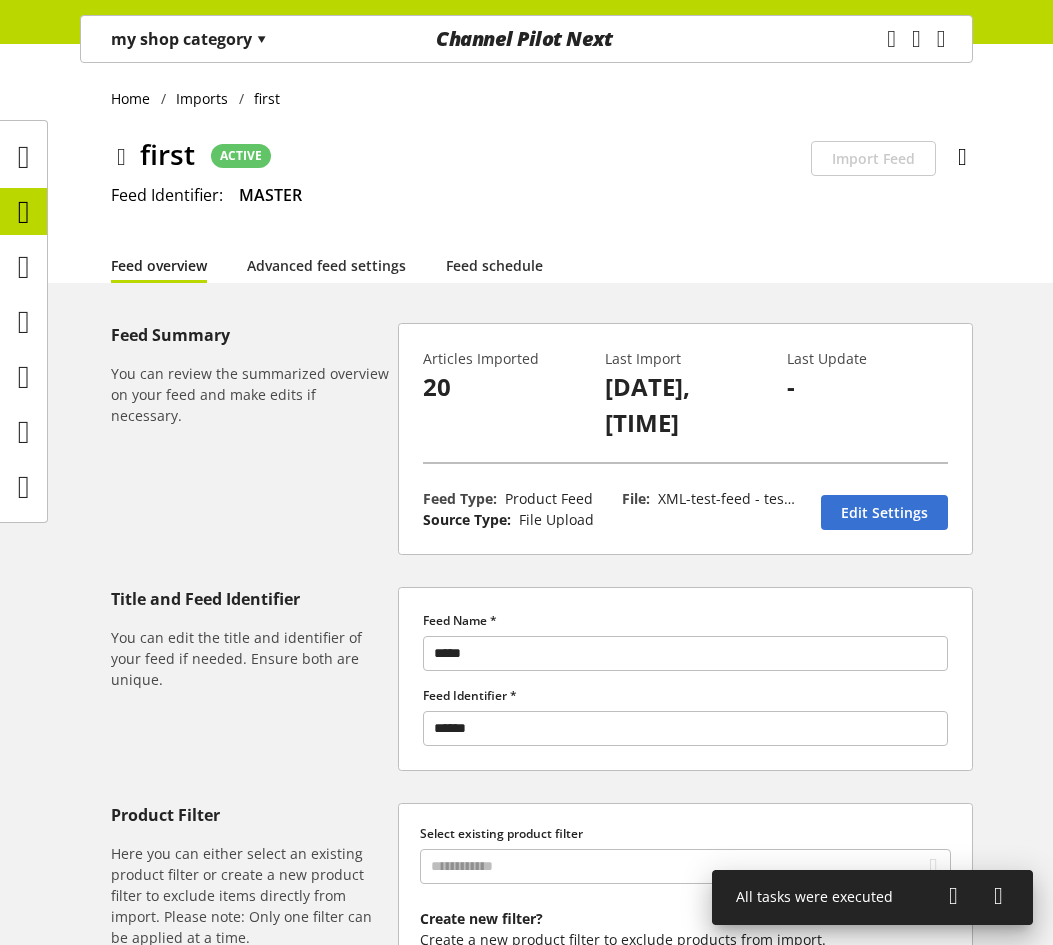 click at bounding box center (962, 157) 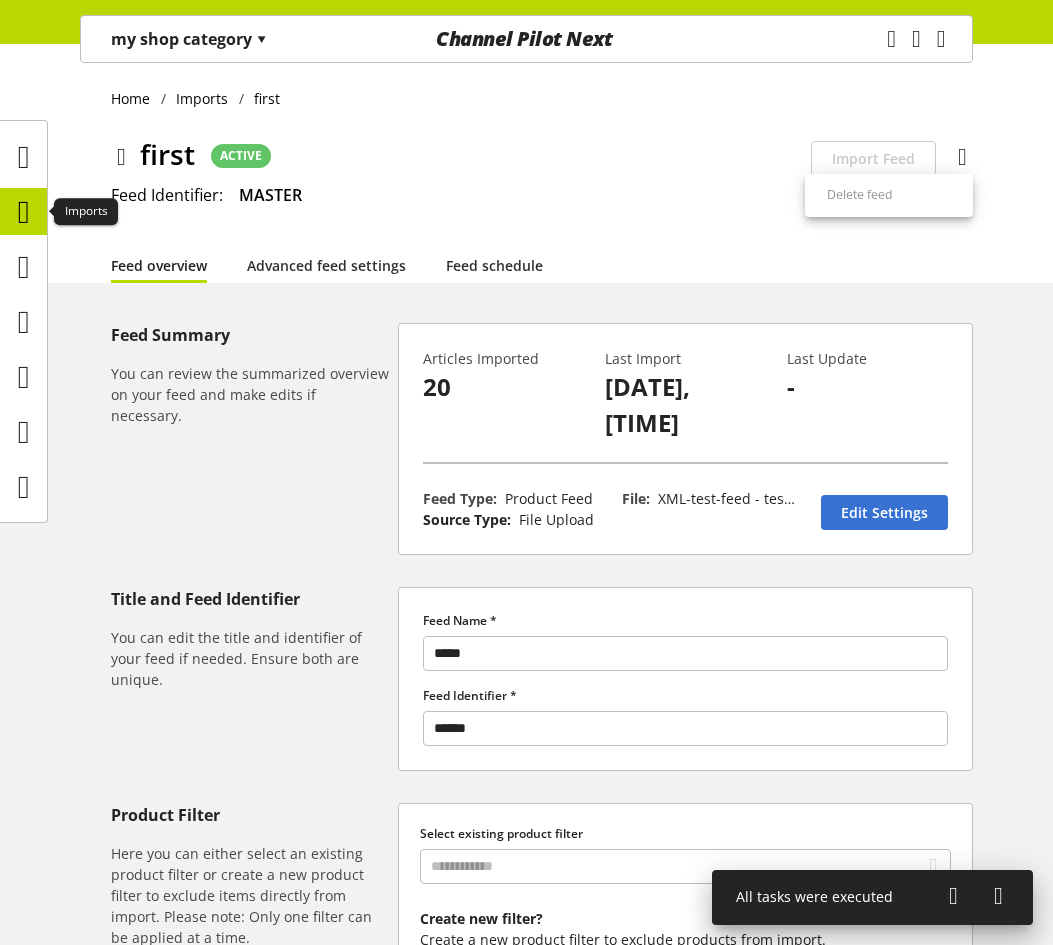 click at bounding box center (24, 212) 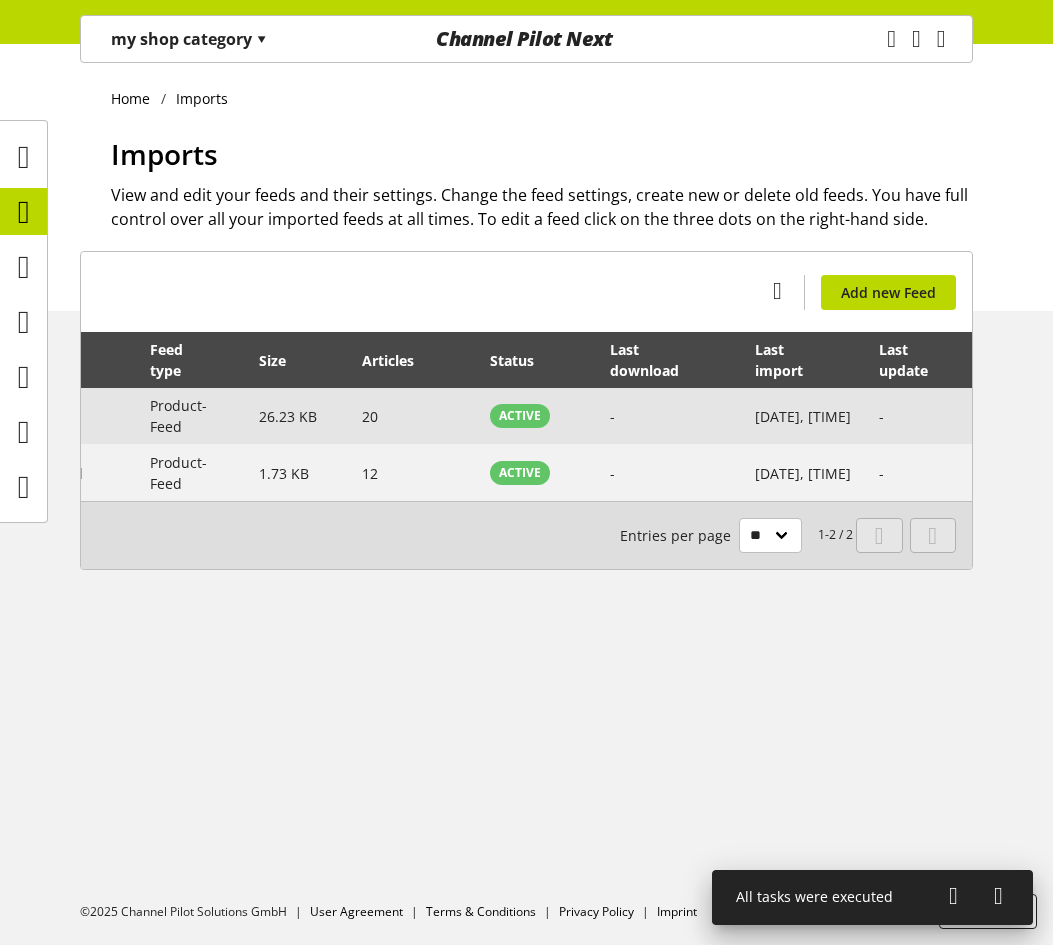 scroll, scrollTop: 0, scrollLeft: 169, axis: horizontal 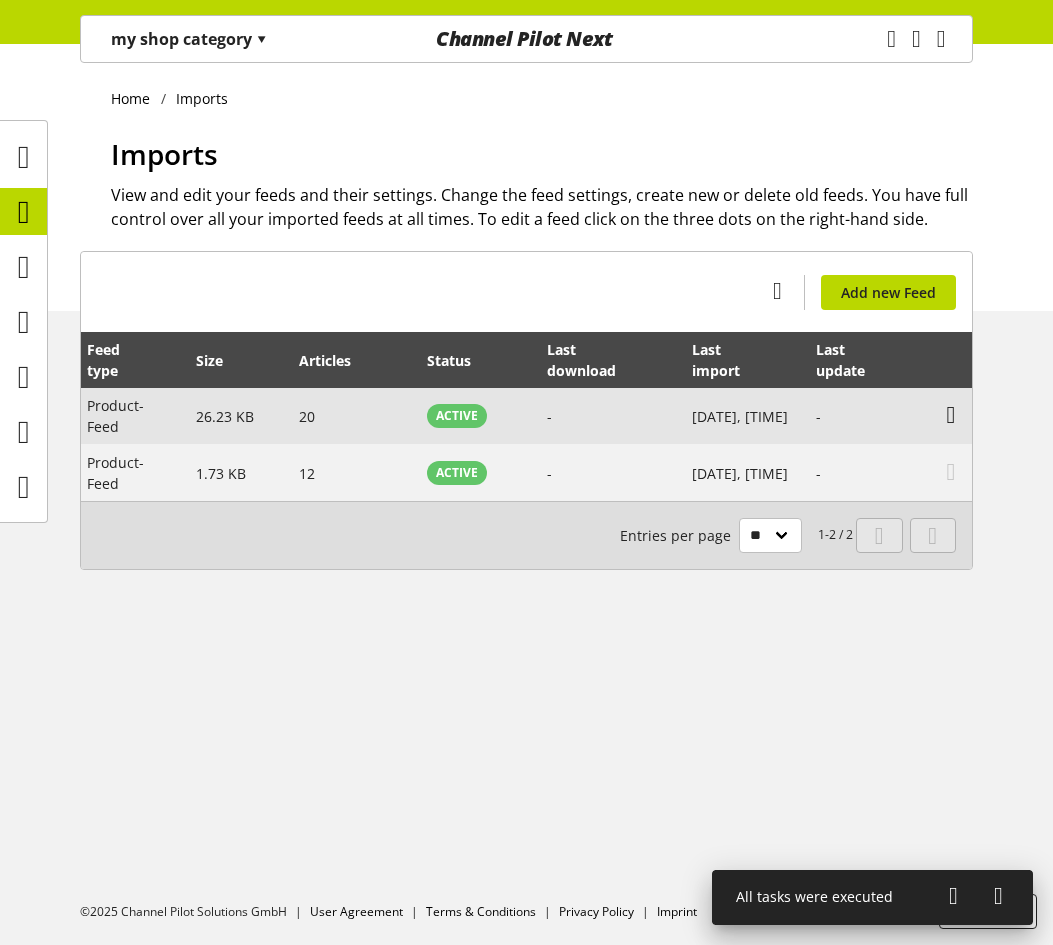click at bounding box center [951, 415] 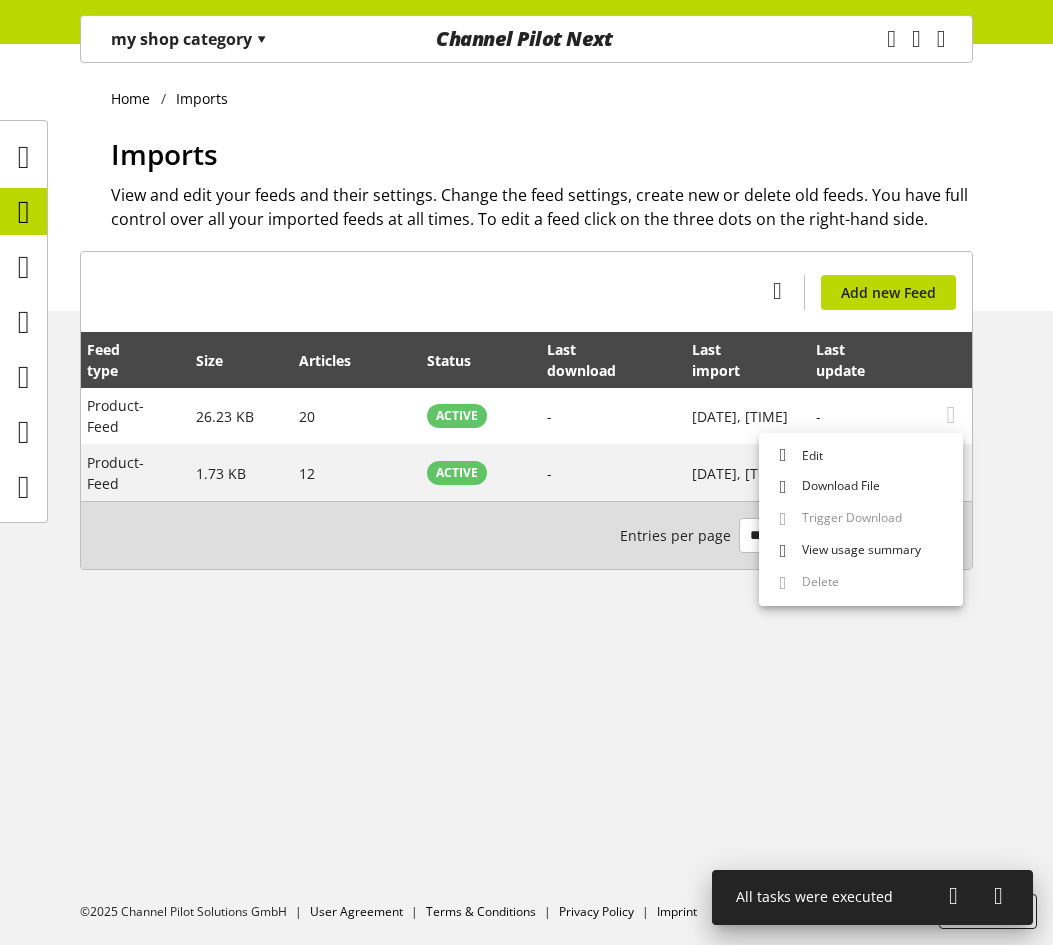click on "You don't have permission to create an import feed. Add new Feed Feed name Feed type Size Articles Status Last download Last import Last update    first Product-Feed 26.23 KB 20 ACTIVE - [DATE], [TIME] - second Product-Feed 1.73 KB 12 ACTIVE - [DATE], [TIME] -  1-2 / 2  Entries per page ** ** ** ***" at bounding box center (526, 434) 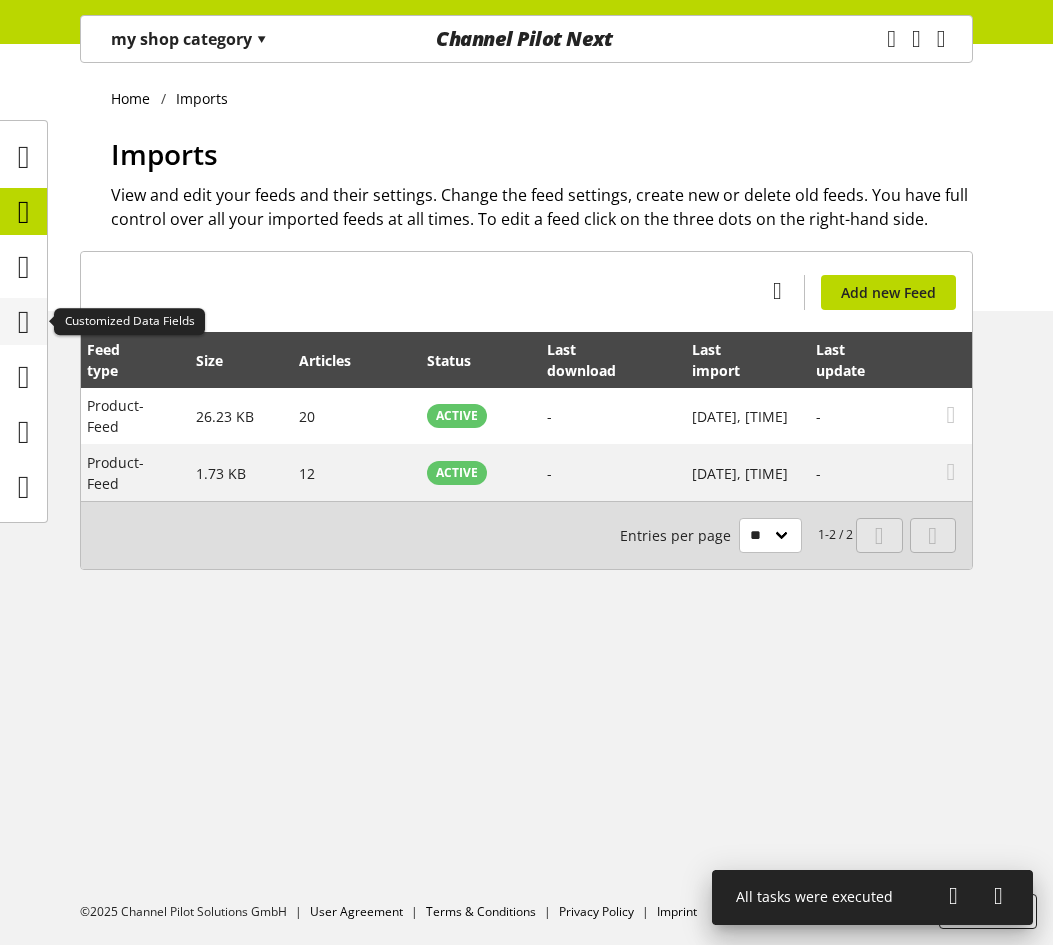 click at bounding box center (24, 322) 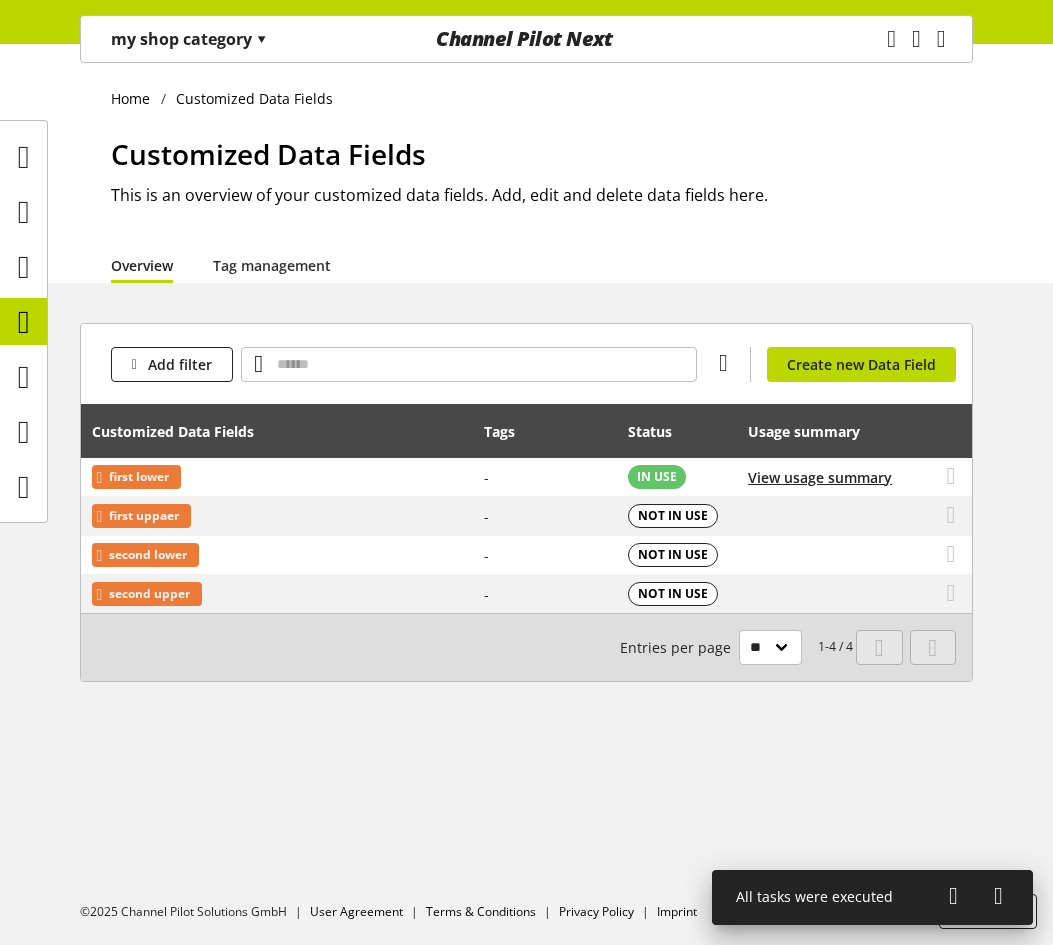 click on "my shop category ▾" at bounding box center [189, 39] 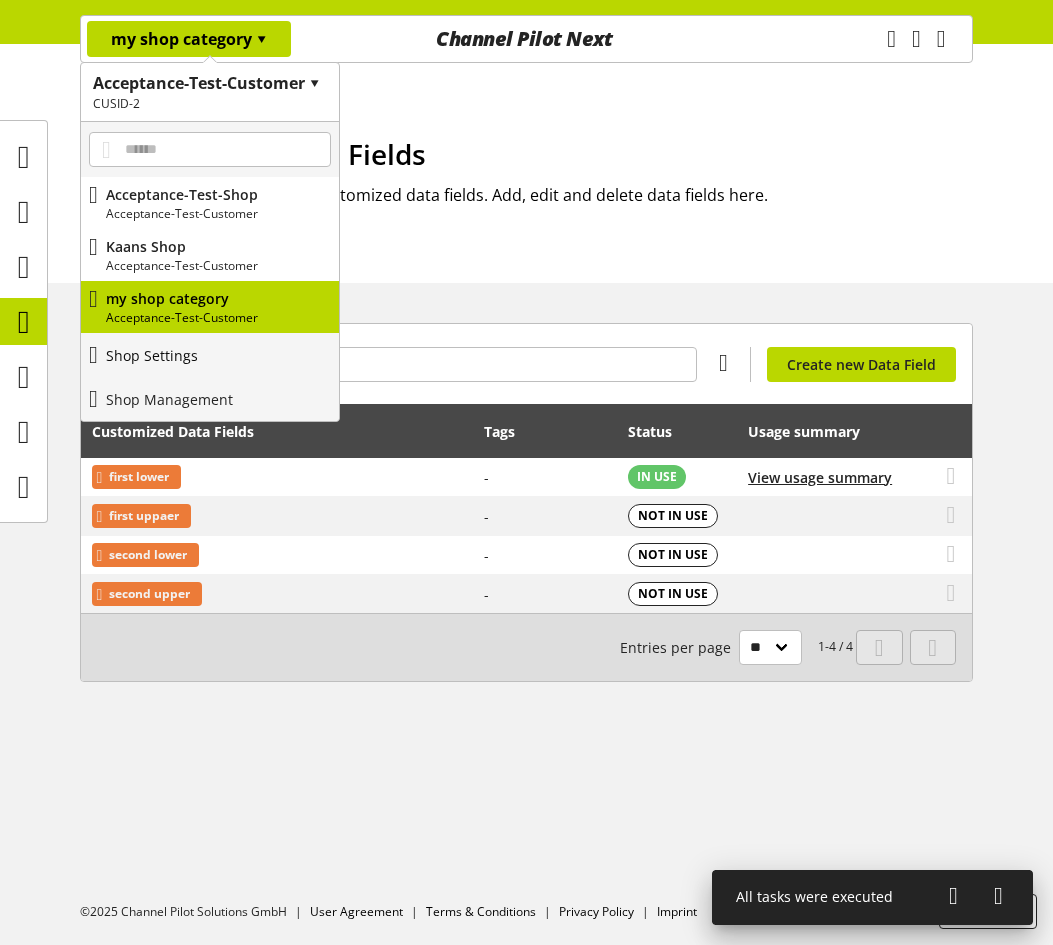 click on "Shop Settings" at bounding box center (152, 355) 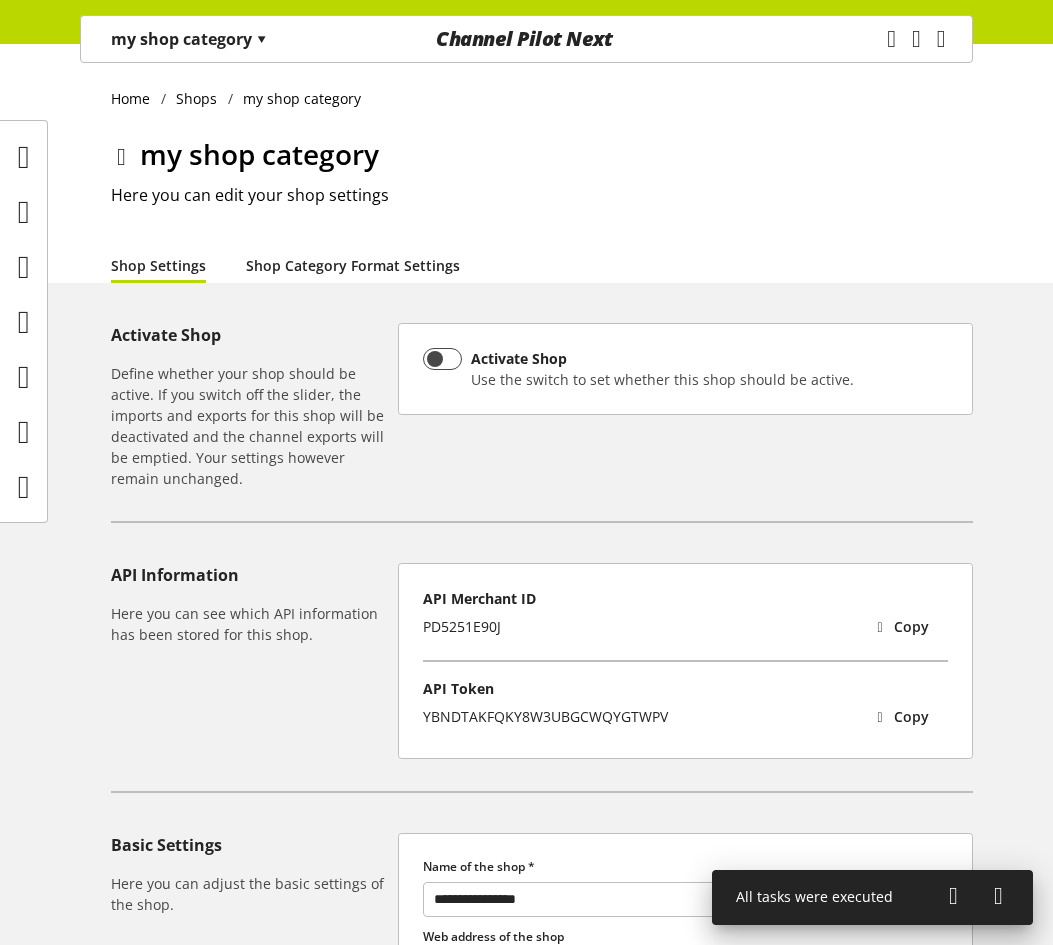 click on "Shop Category Format Settings" at bounding box center (353, 265) 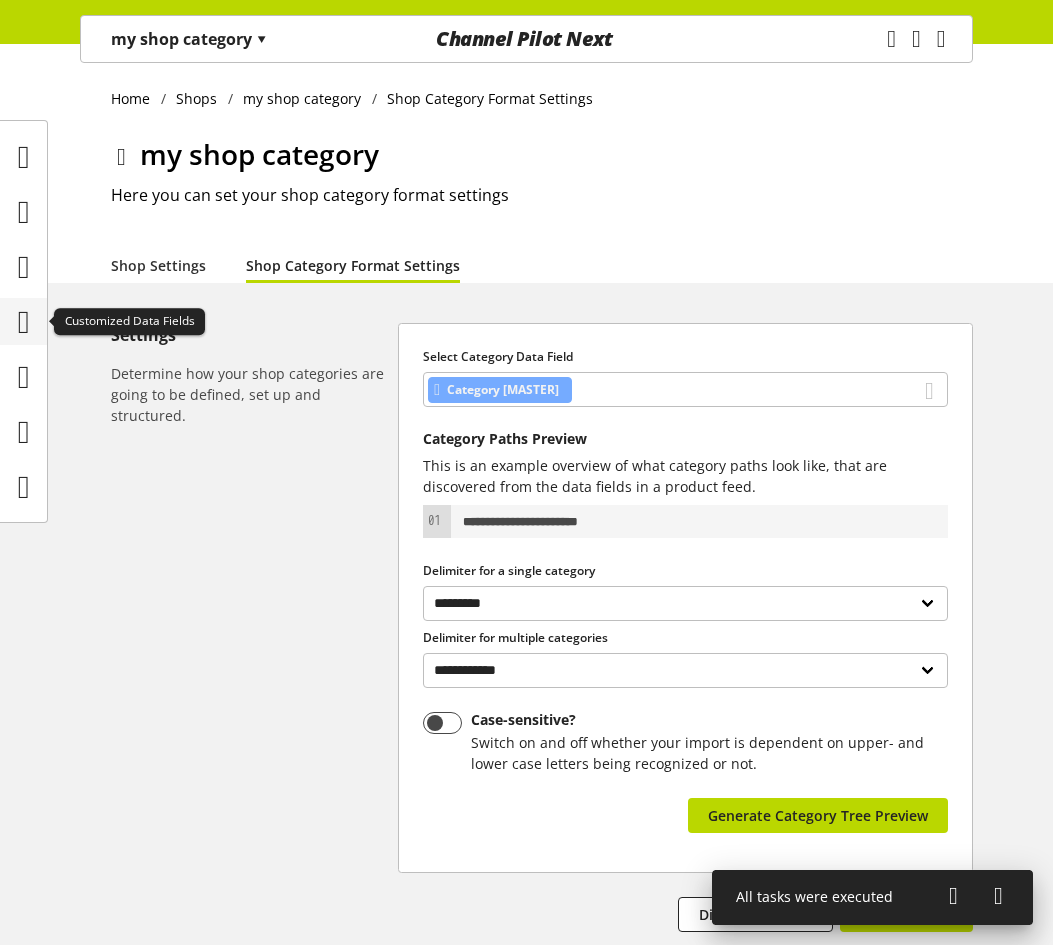 click at bounding box center (24, 322) 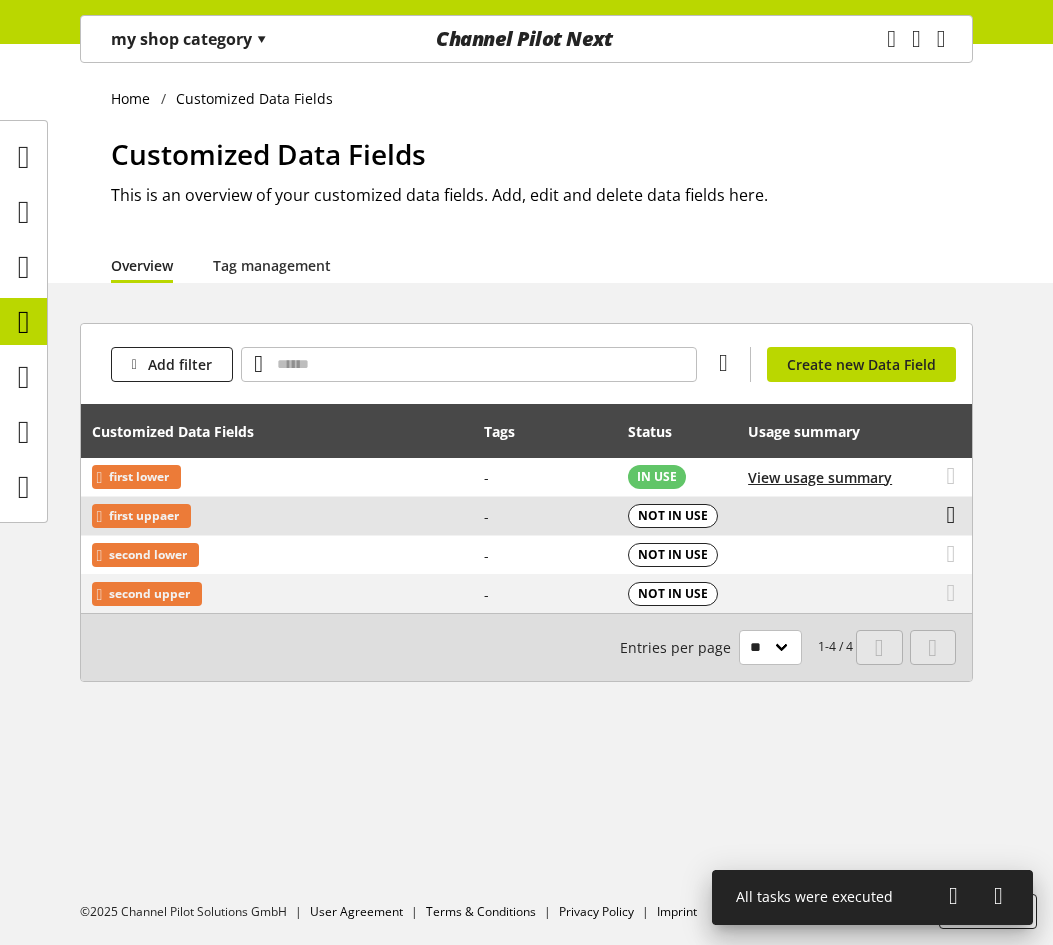 click at bounding box center (951, 476) 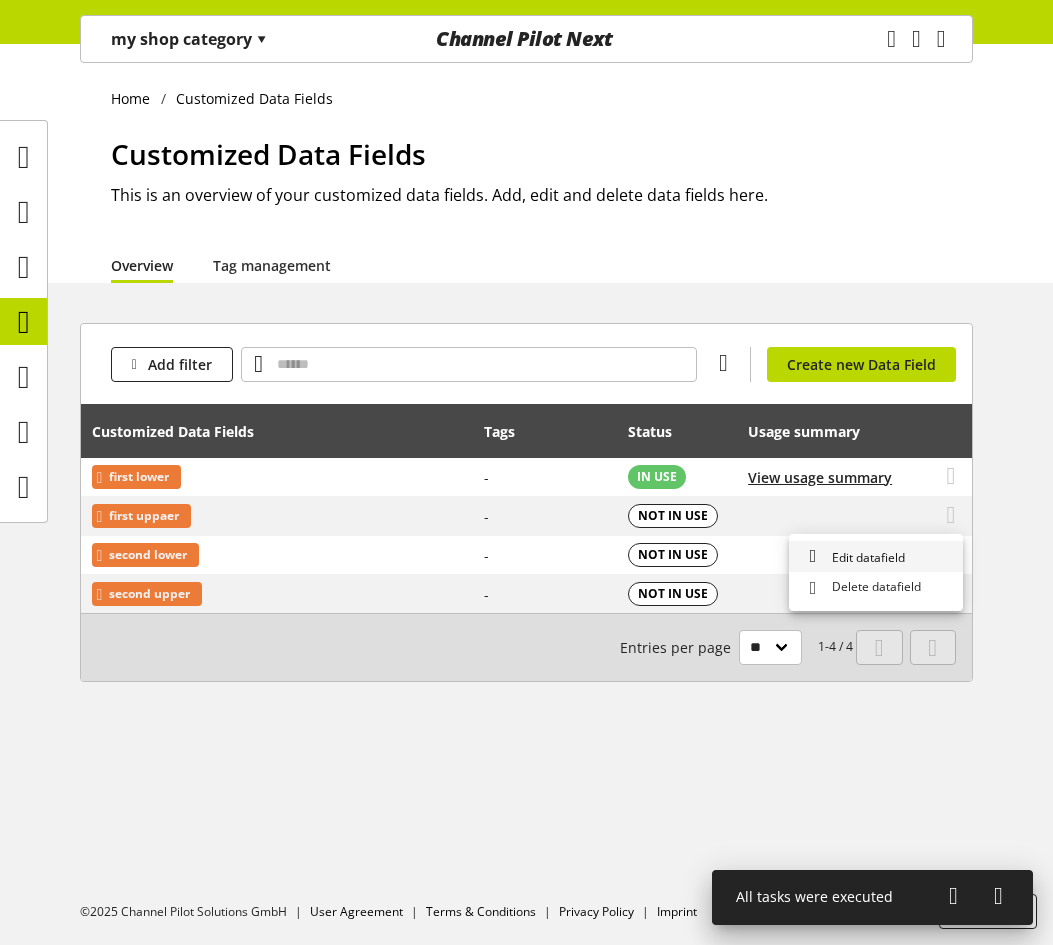 click on "Edit datafield" at bounding box center (864, 557) 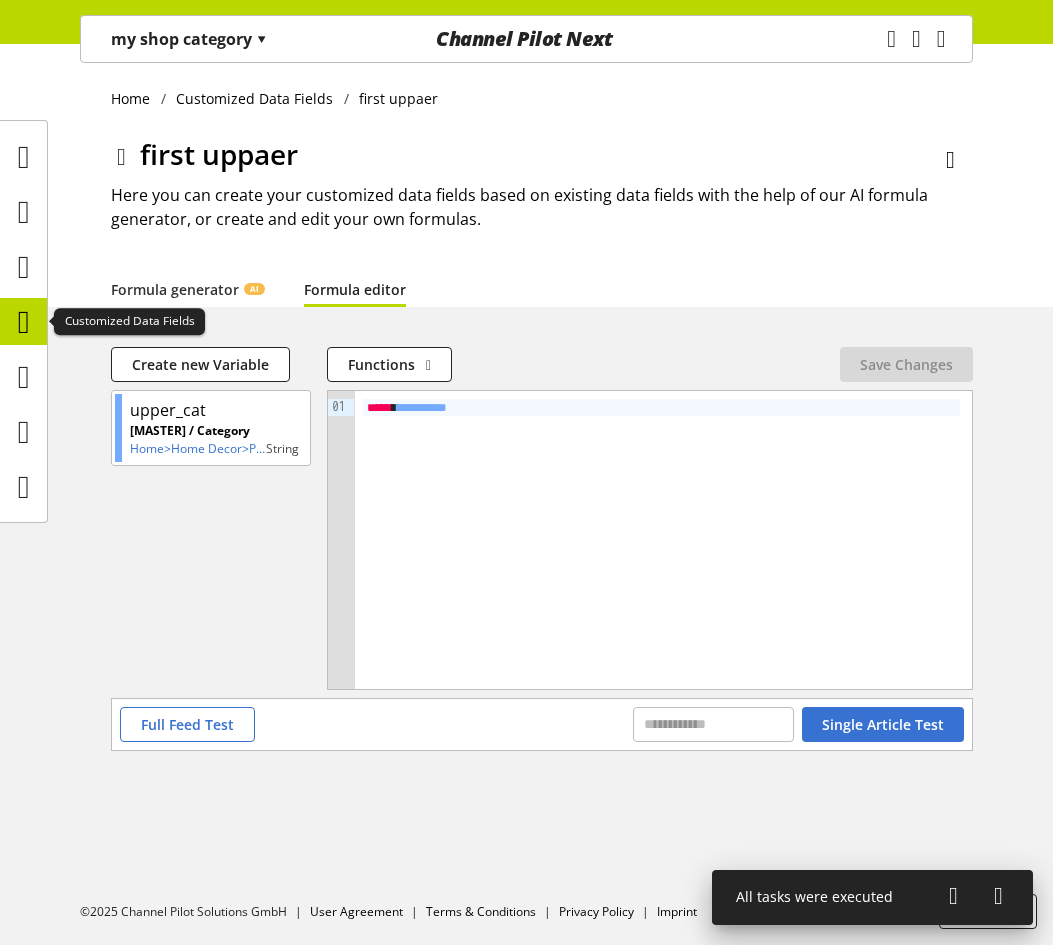 click at bounding box center [24, 322] 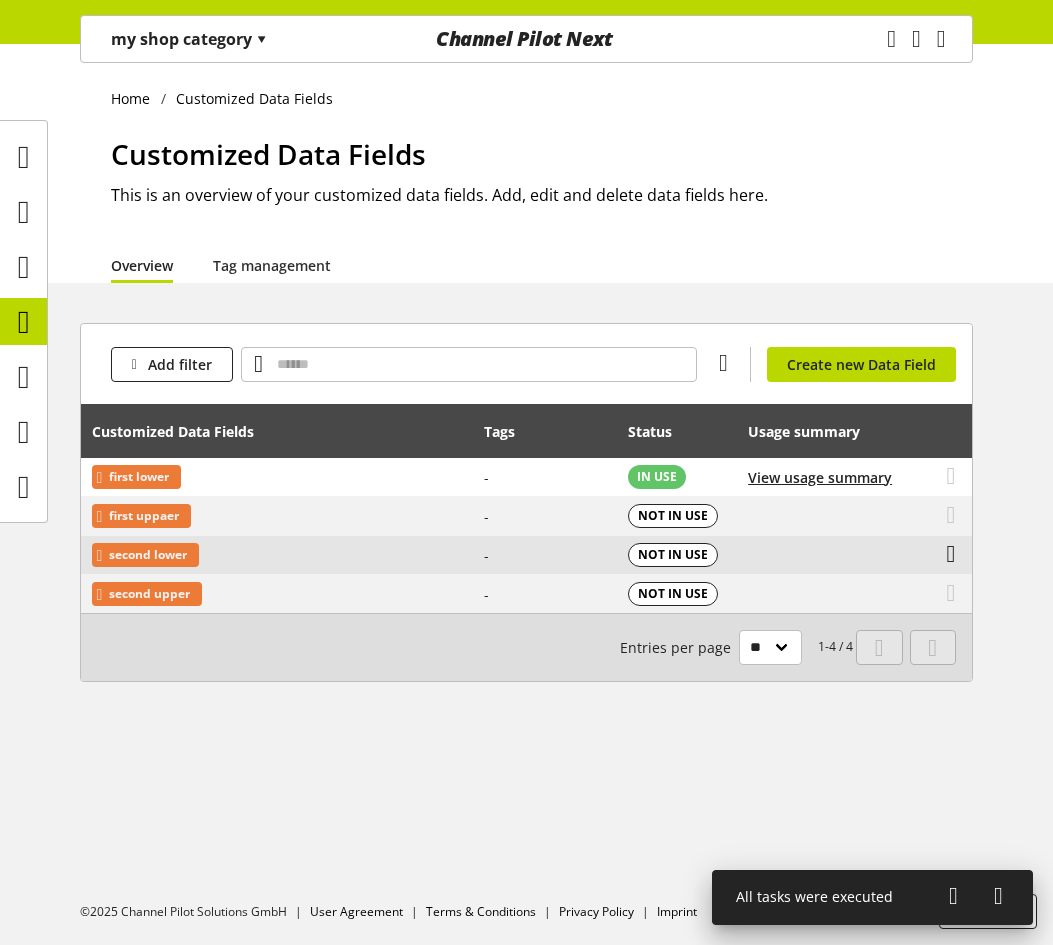 click at bounding box center [951, 476] 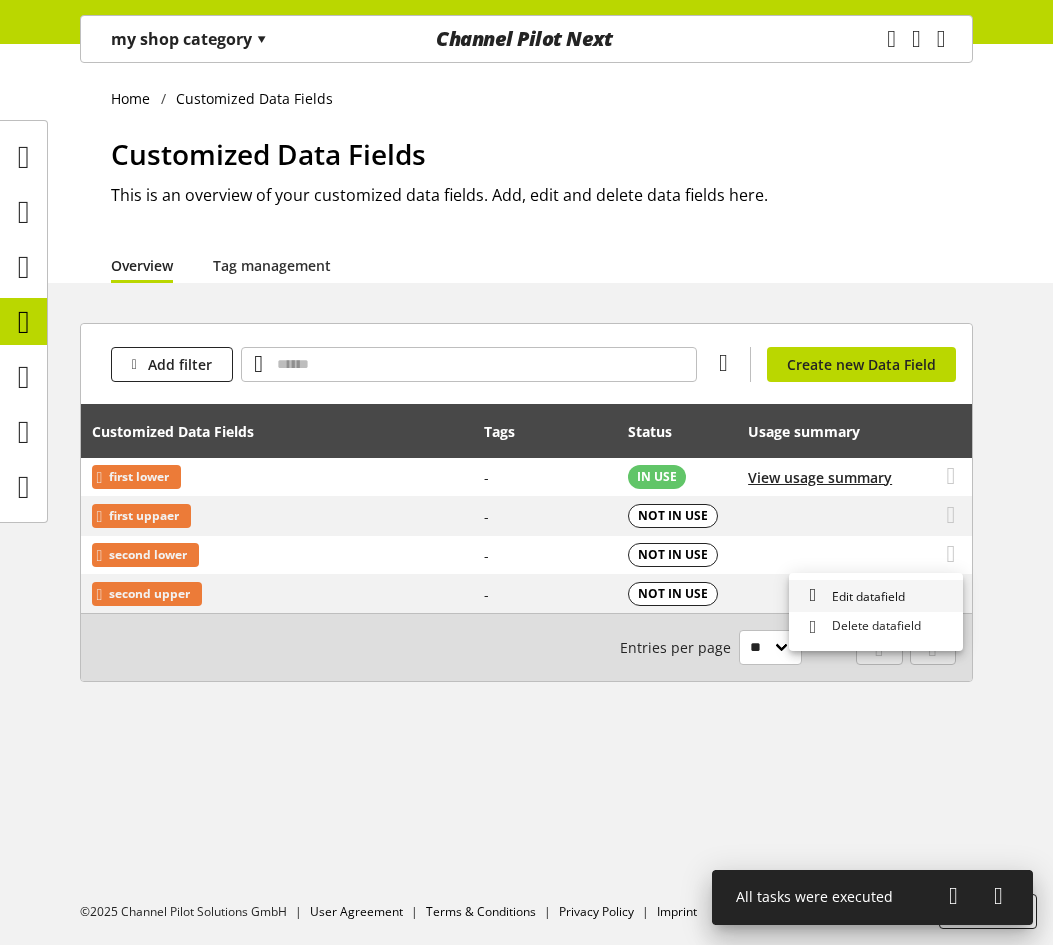 click on "Edit datafield" at bounding box center (876, 596) 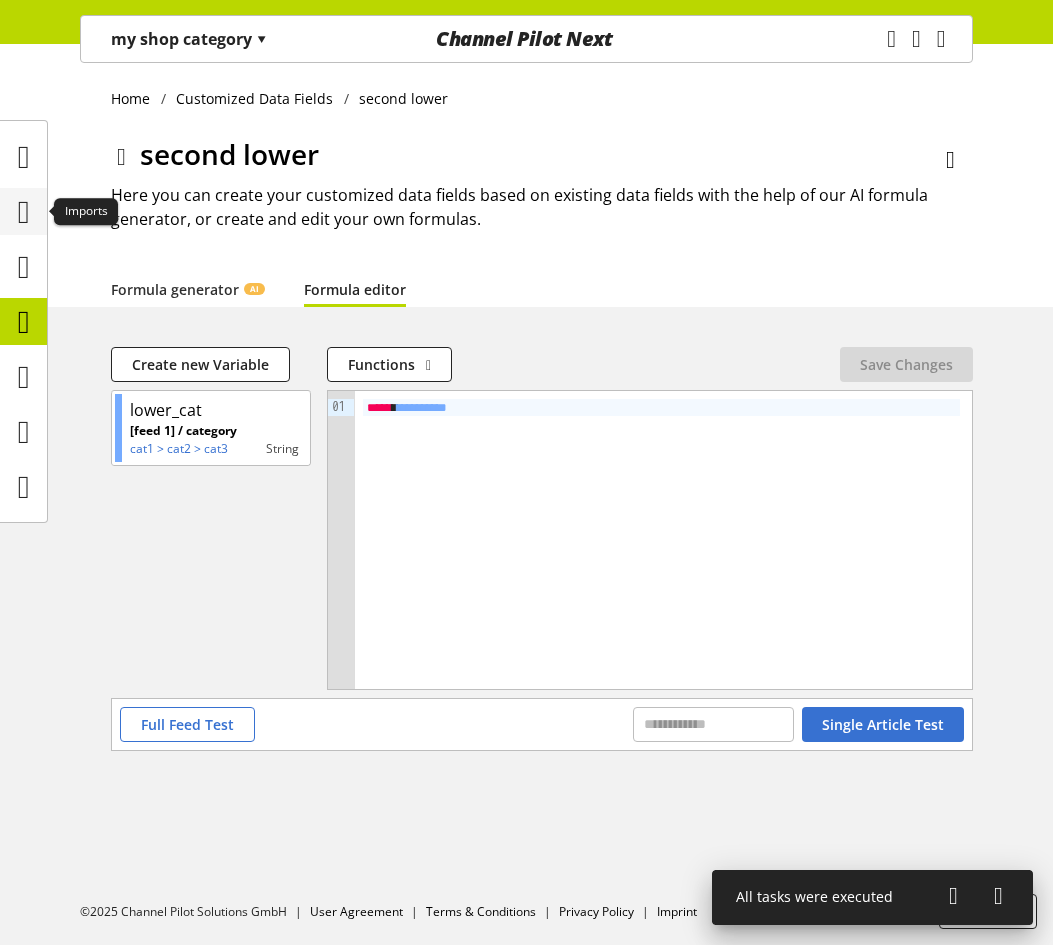 click at bounding box center [24, 212] 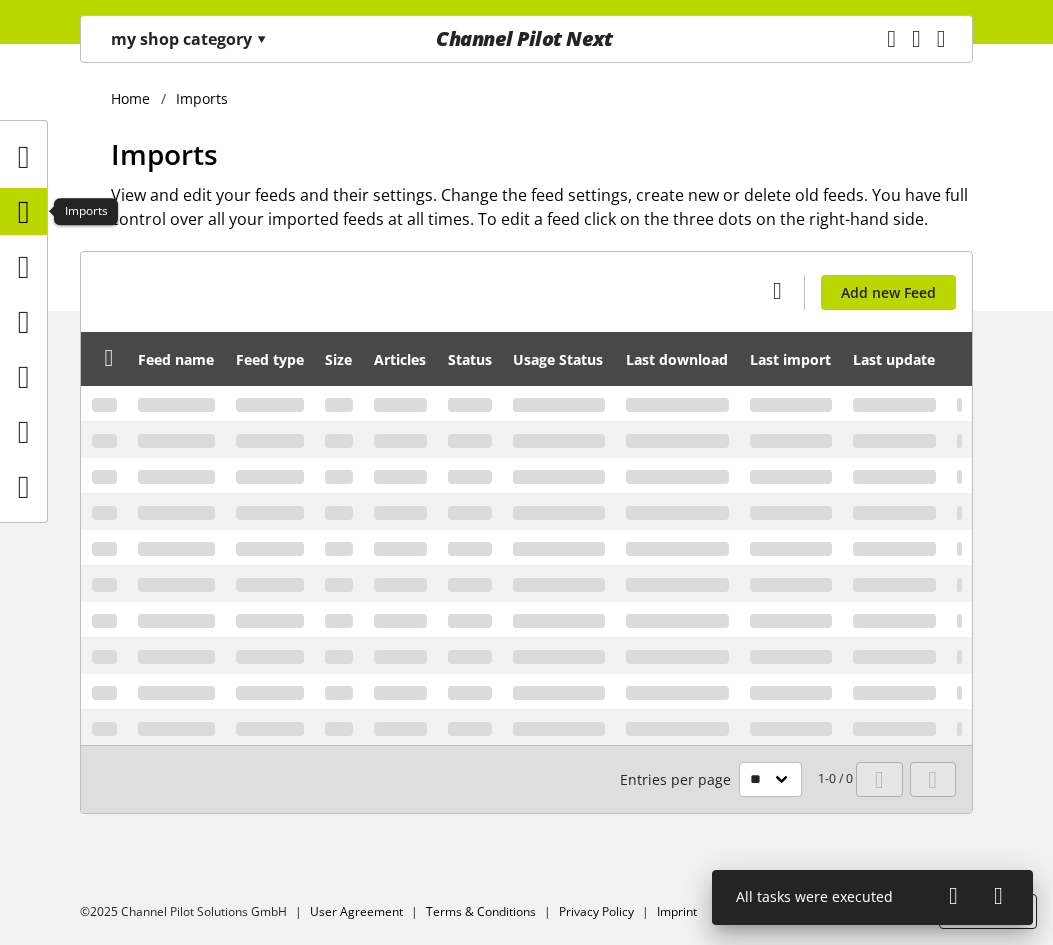 click at bounding box center (24, 212) 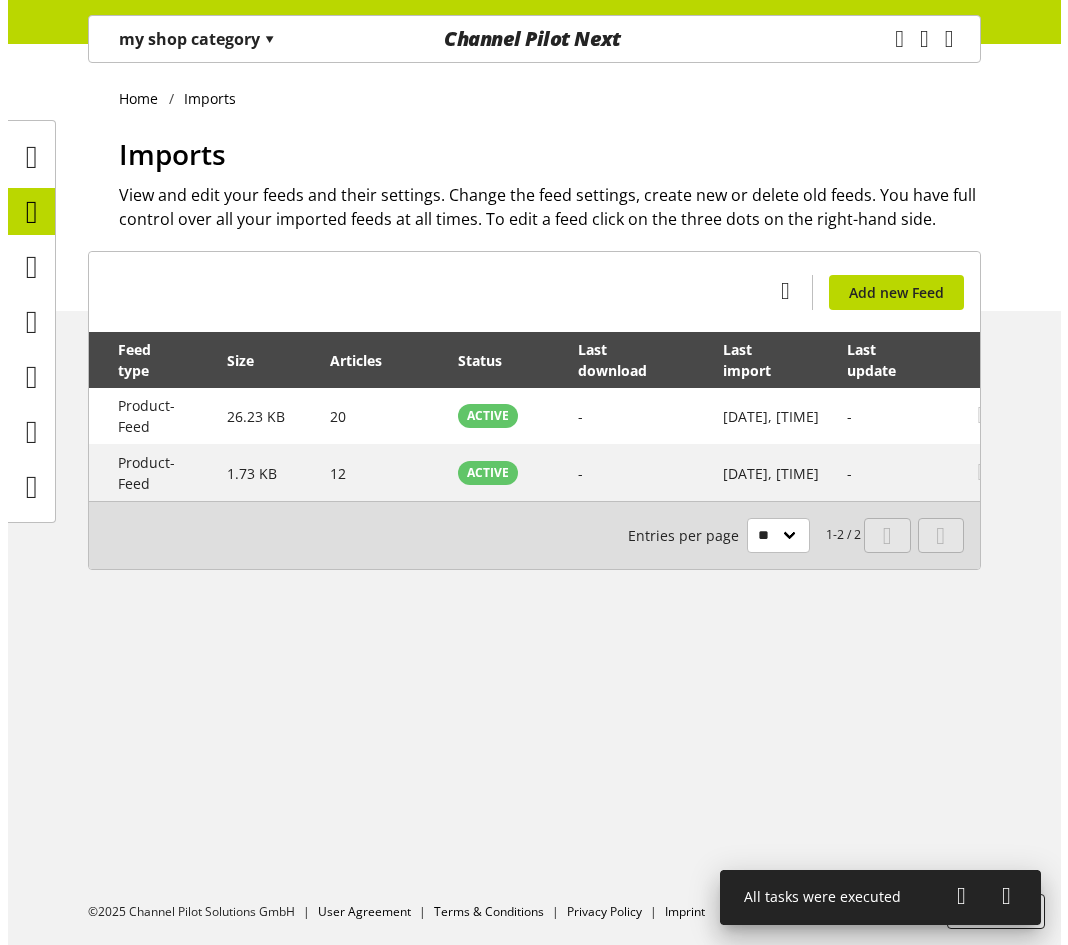 scroll, scrollTop: 0, scrollLeft: 169, axis: horizontal 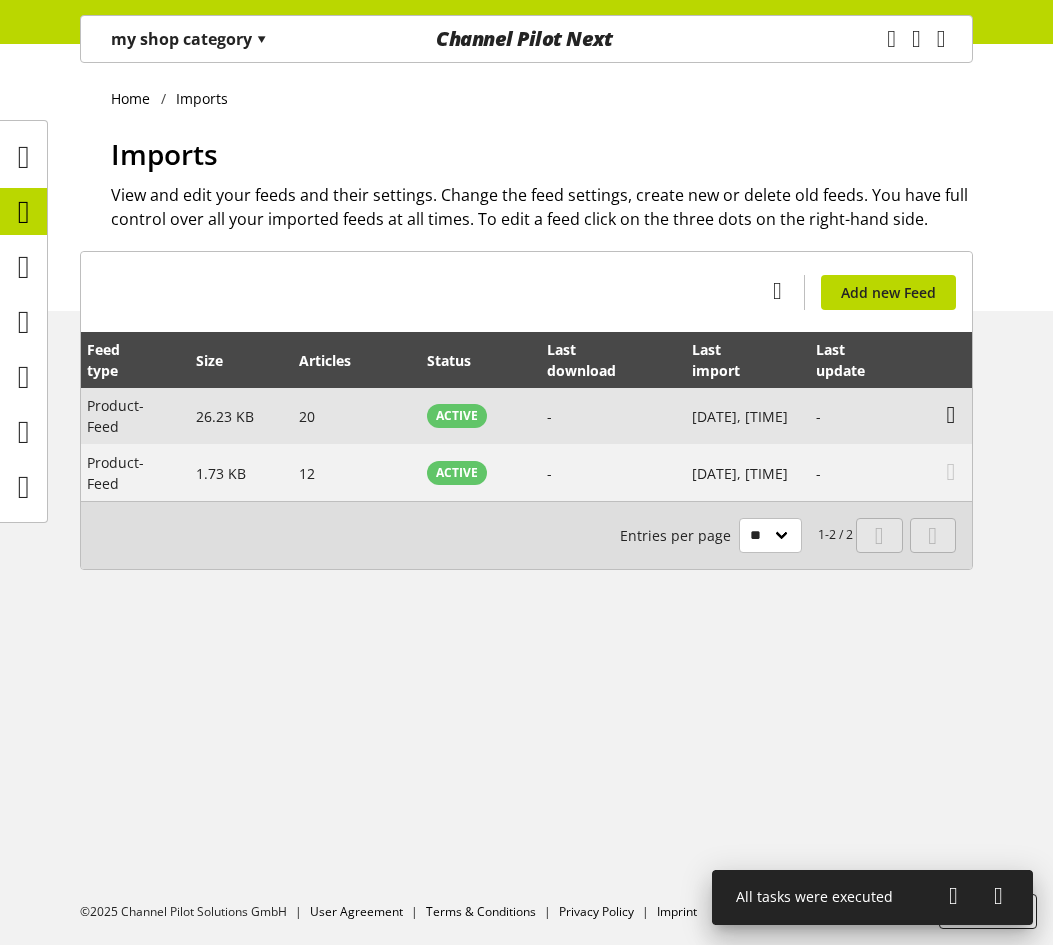 click at bounding box center (951, 415) 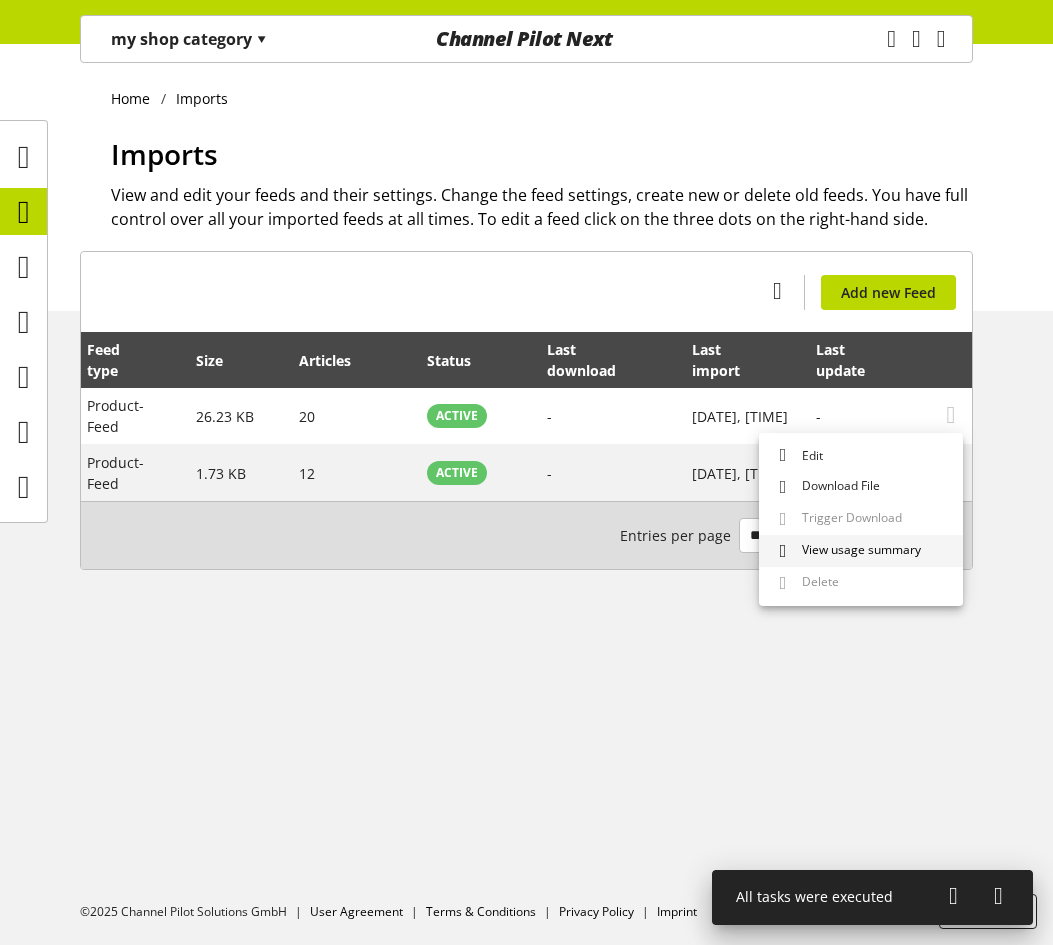 click on "View usage summary" at bounding box center (857, 551) 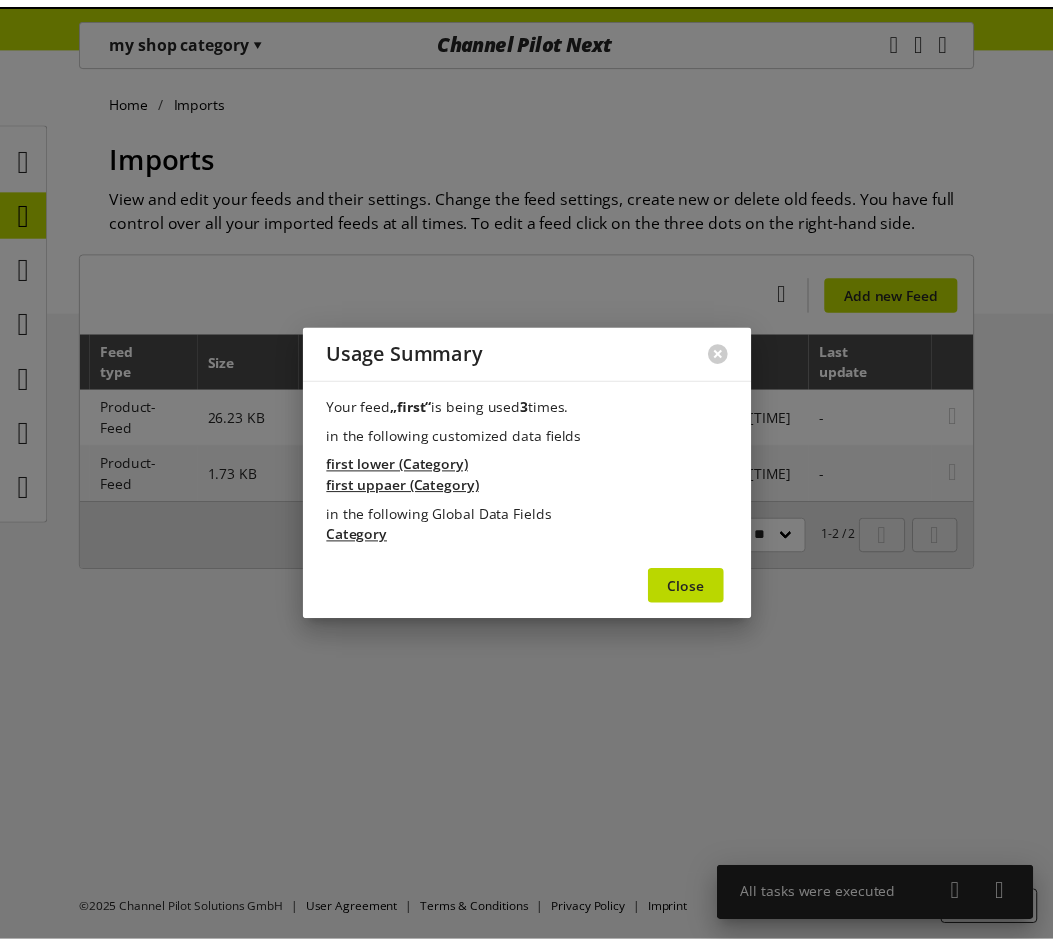 scroll, scrollTop: 0, scrollLeft: 154, axis: horizontal 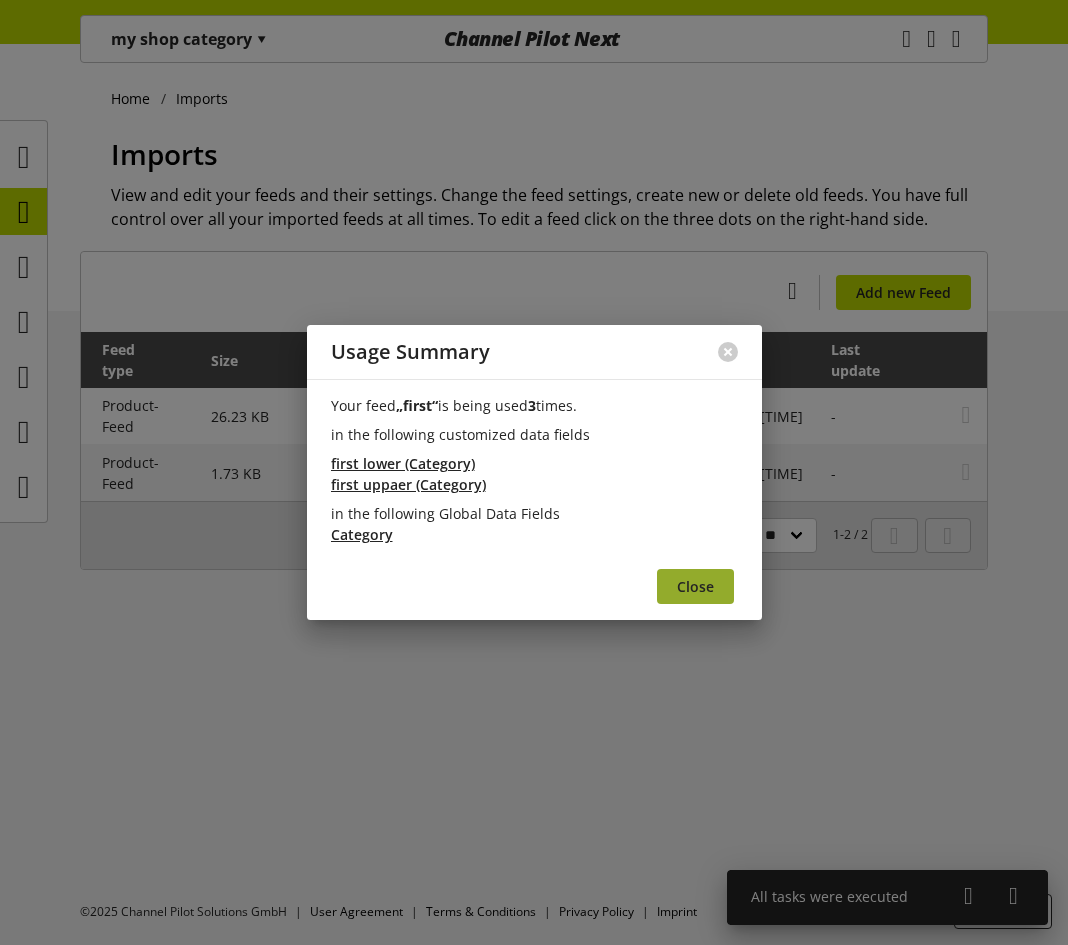 click on "Close" at bounding box center [695, 586] 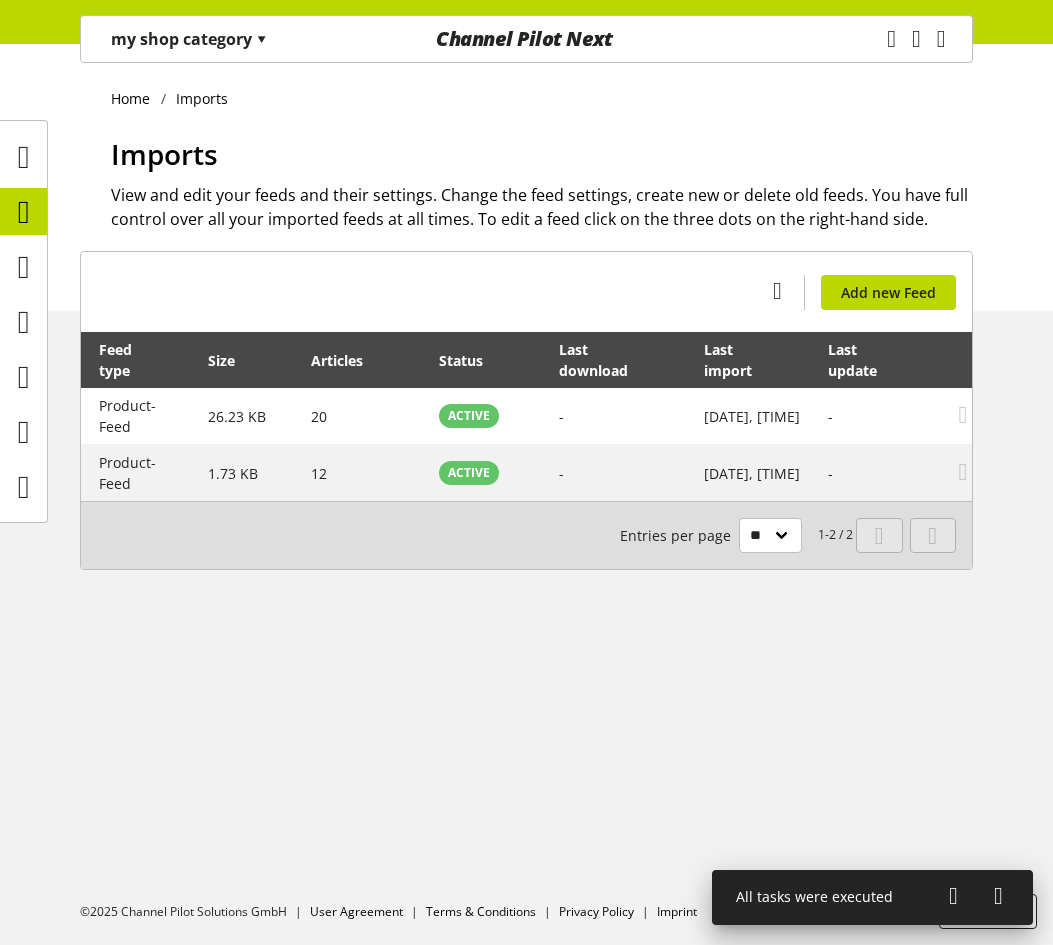 click on "You don't have permission to create an import feed. Add new Feed Feed name Feed type Size Articles Status Last download Last import Last update    first Product-Feed 26.23 KB 20 ACTIVE - [DATE], [TIME] - second Product-Feed 1.73 KB 12 ACTIVE - [DATE], [TIME] -  1-2 / 2  Entries per page ** ** ** ***" at bounding box center [526, 410] 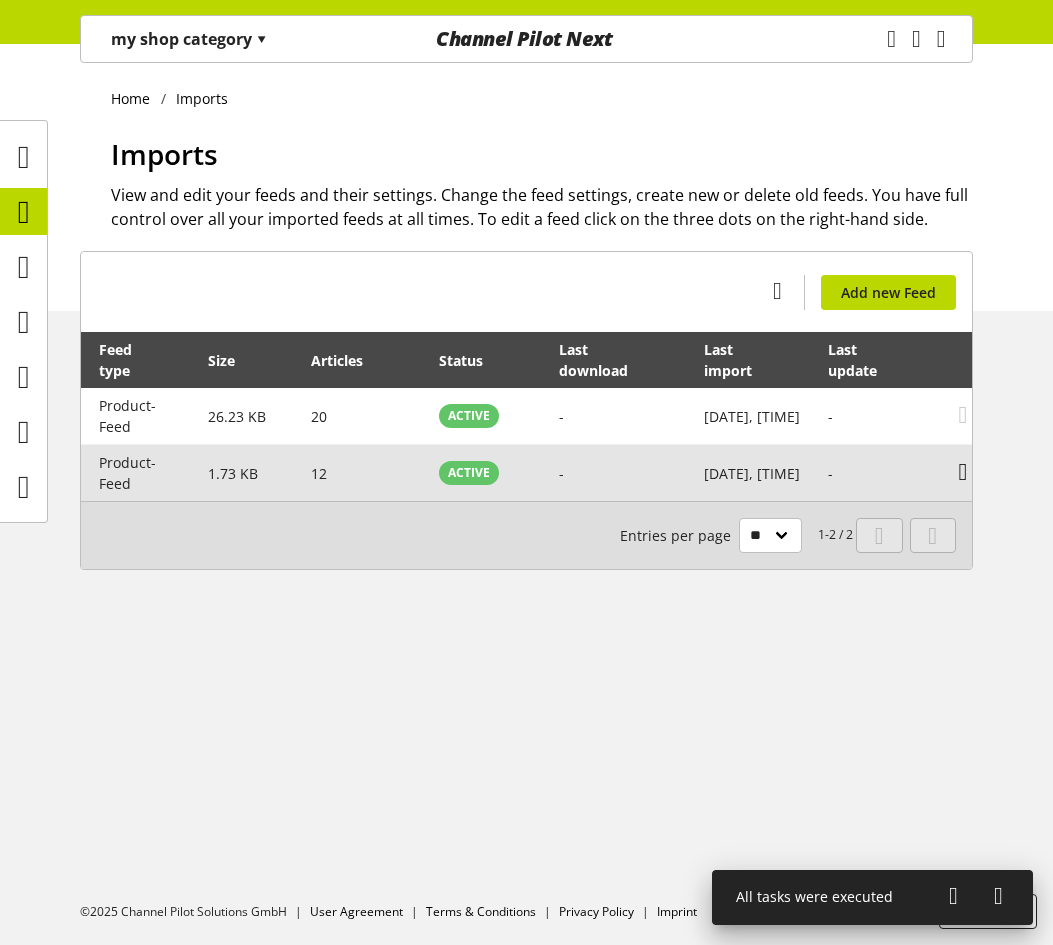 click at bounding box center [963, 415] 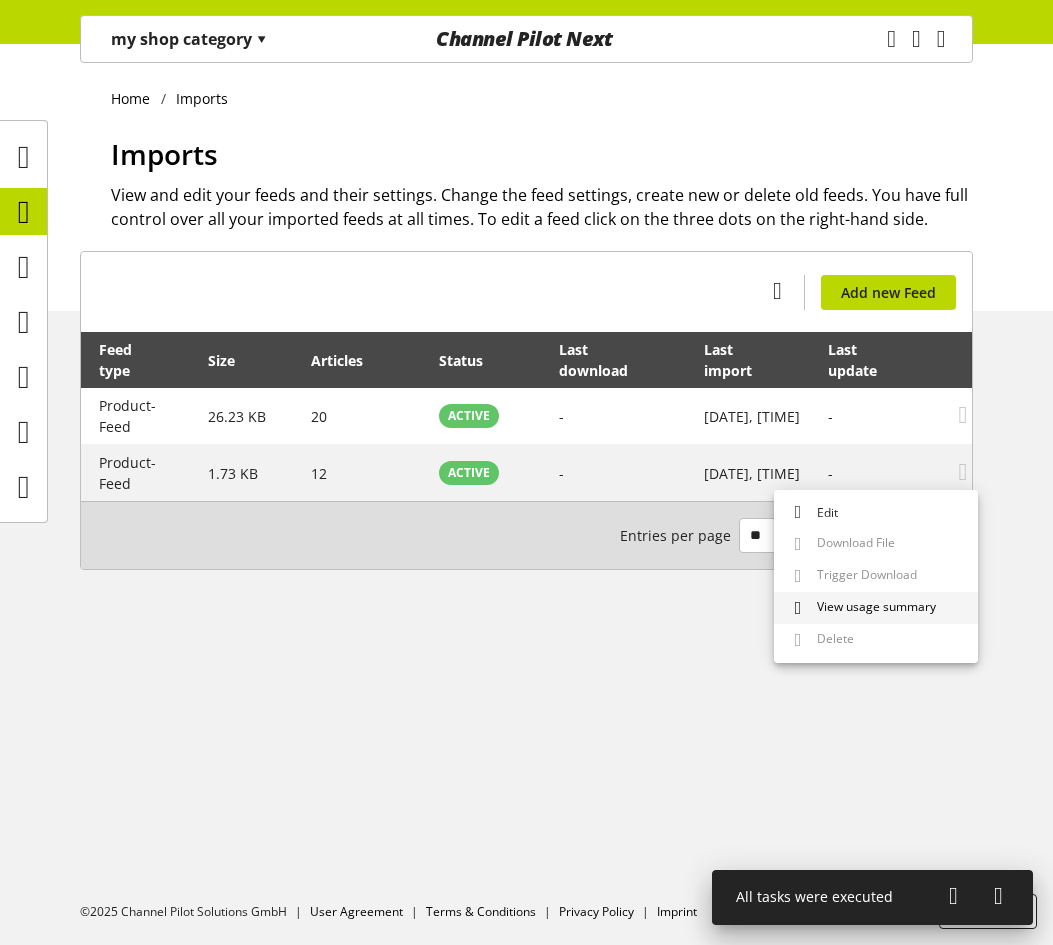click on "View usage summary" at bounding box center (0, 0) 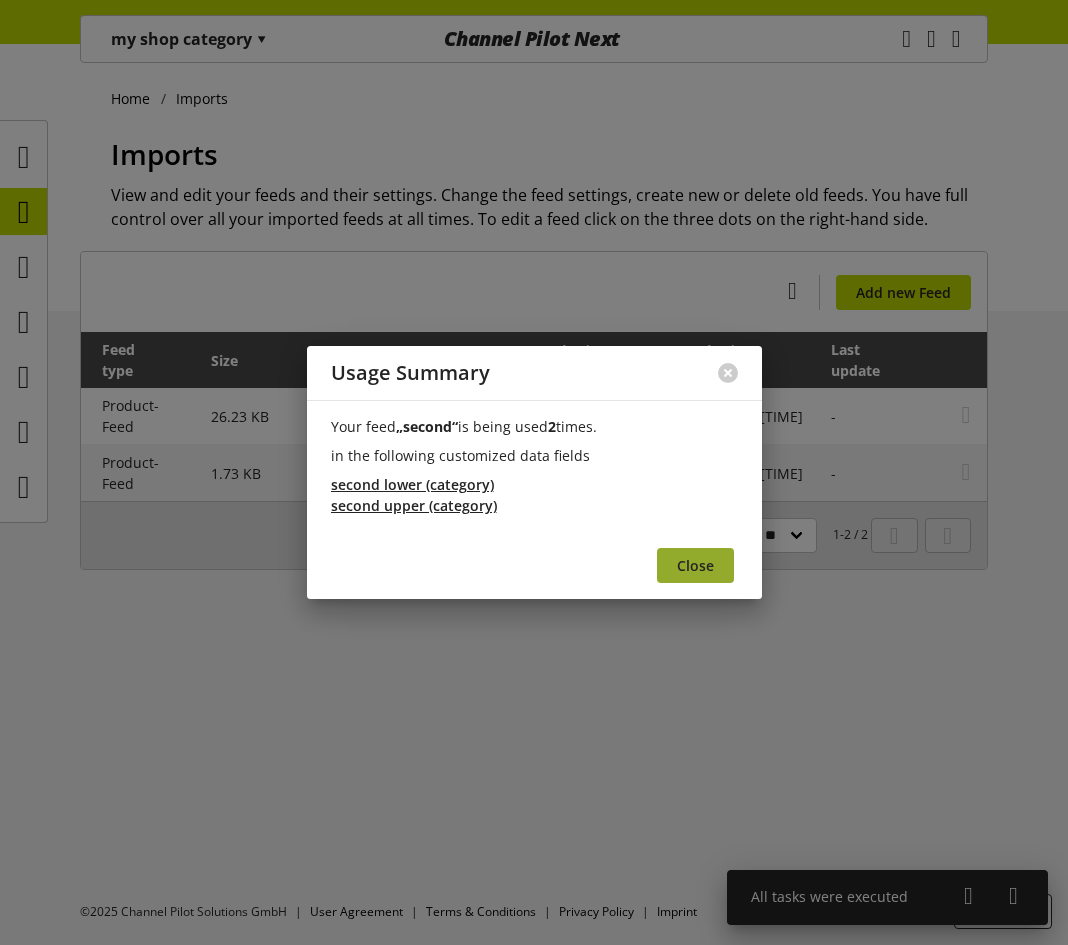 click on "Close" at bounding box center (695, 565) 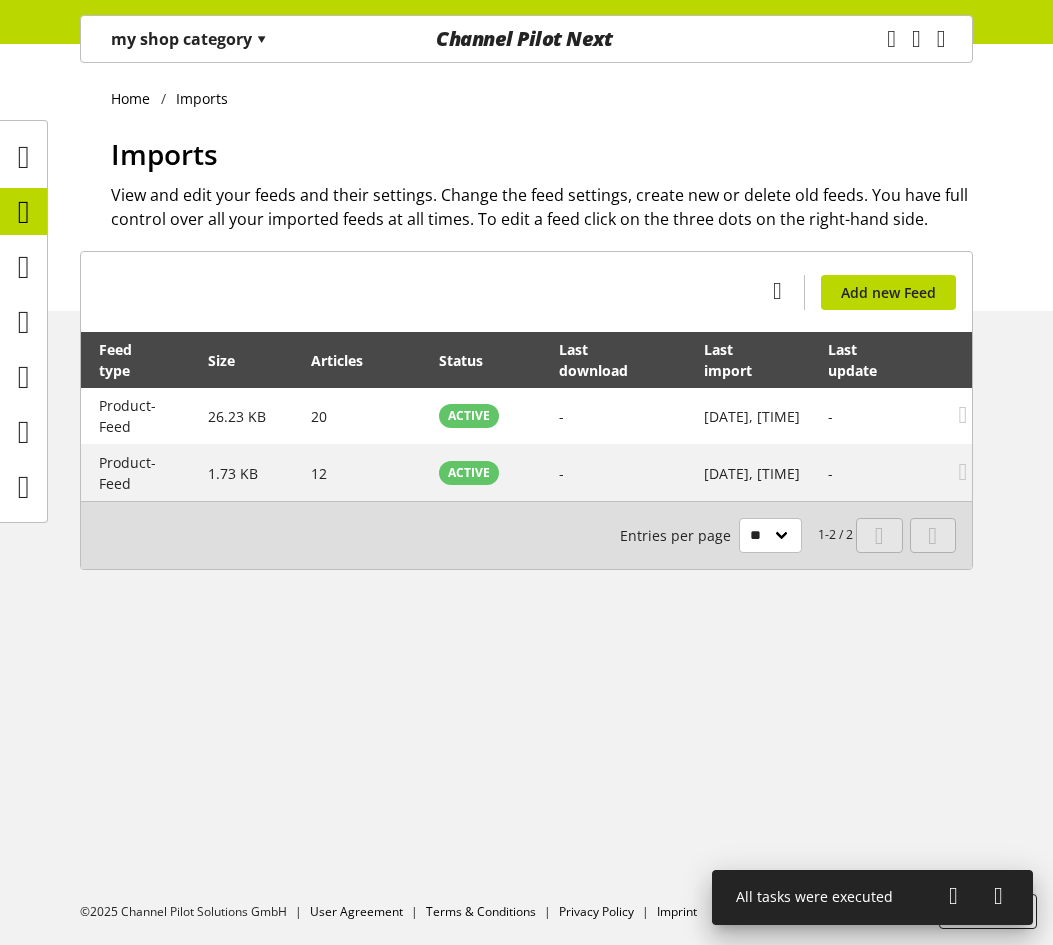 scroll, scrollTop: 0, scrollLeft: 169, axis: horizontal 